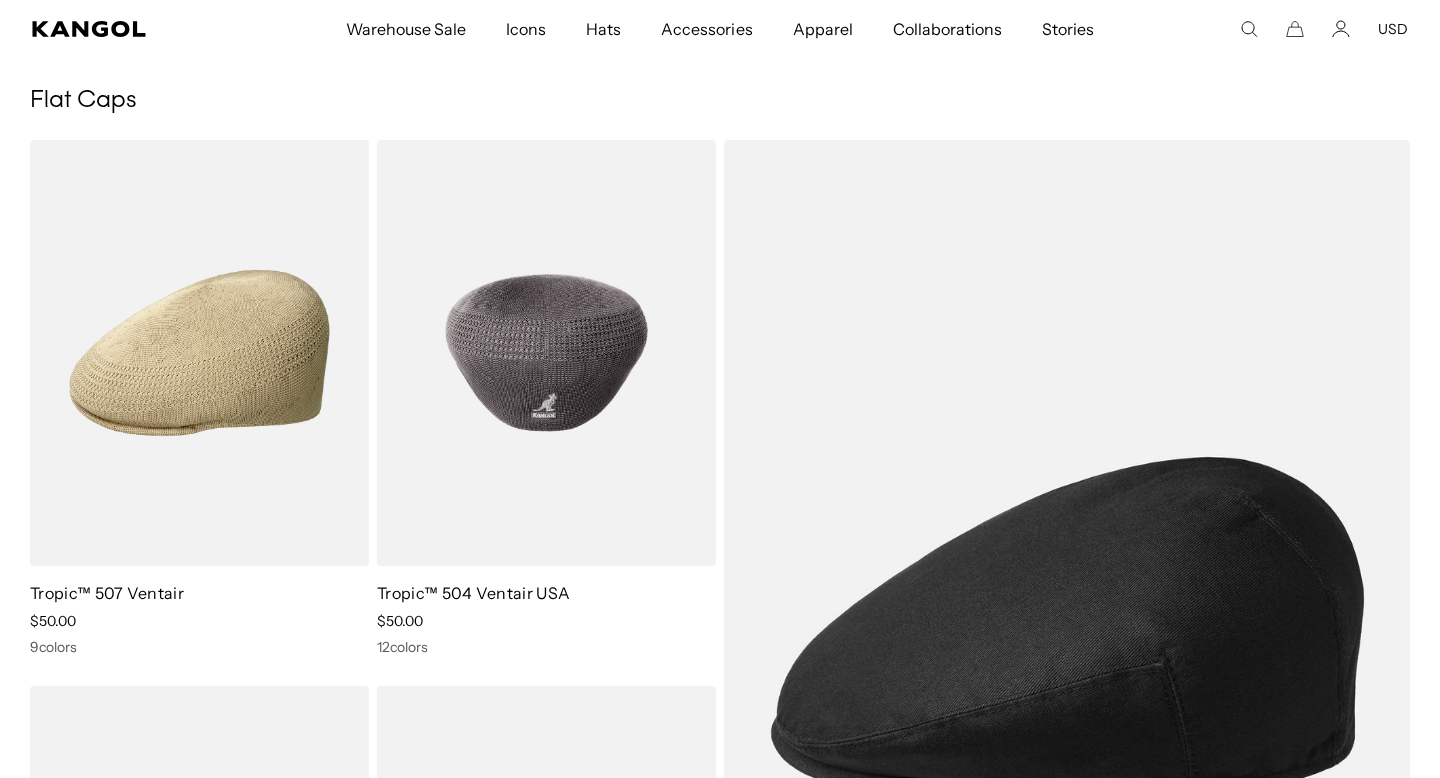 scroll, scrollTop: 395, scrollLeft: 0, axis: vertical 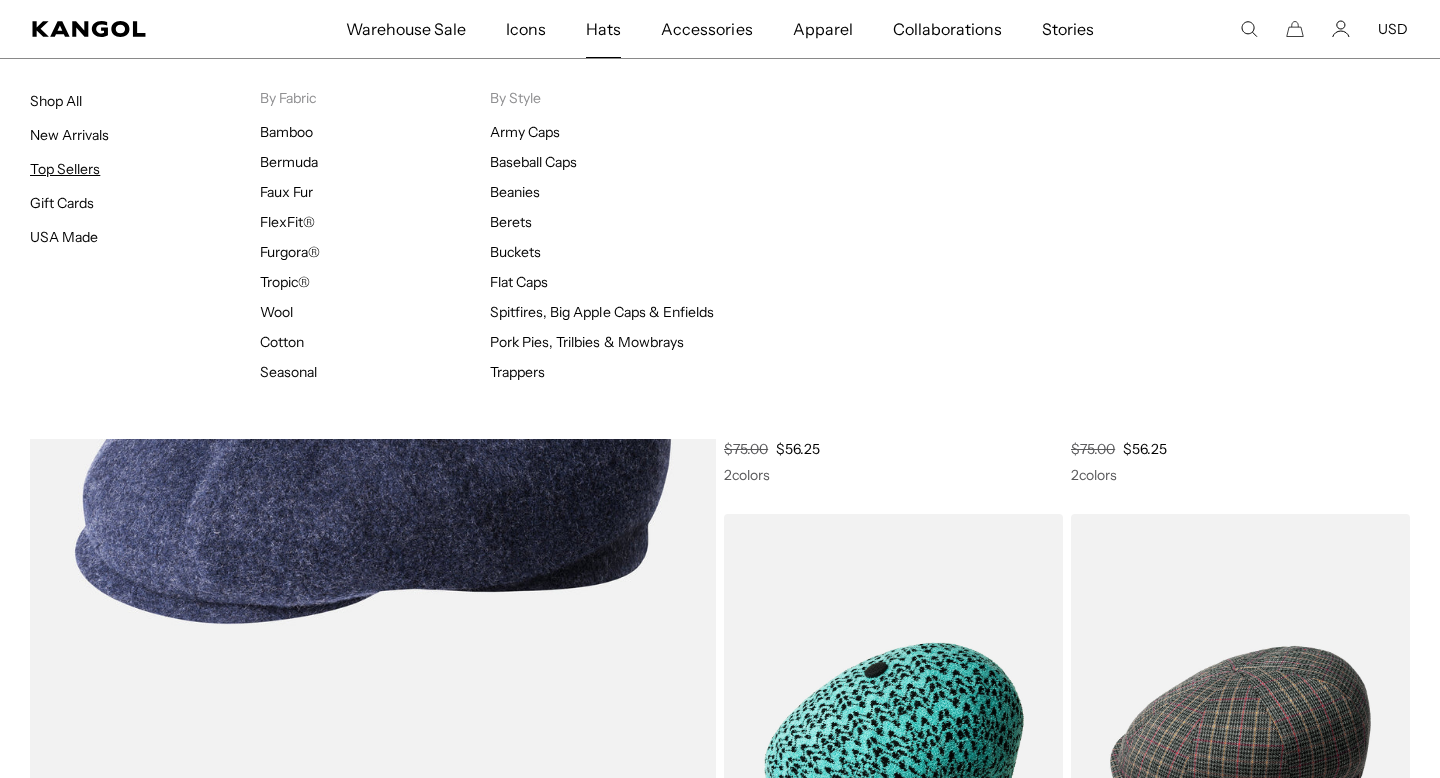 click on "Top Sellers" at bounding box center [65, 169] 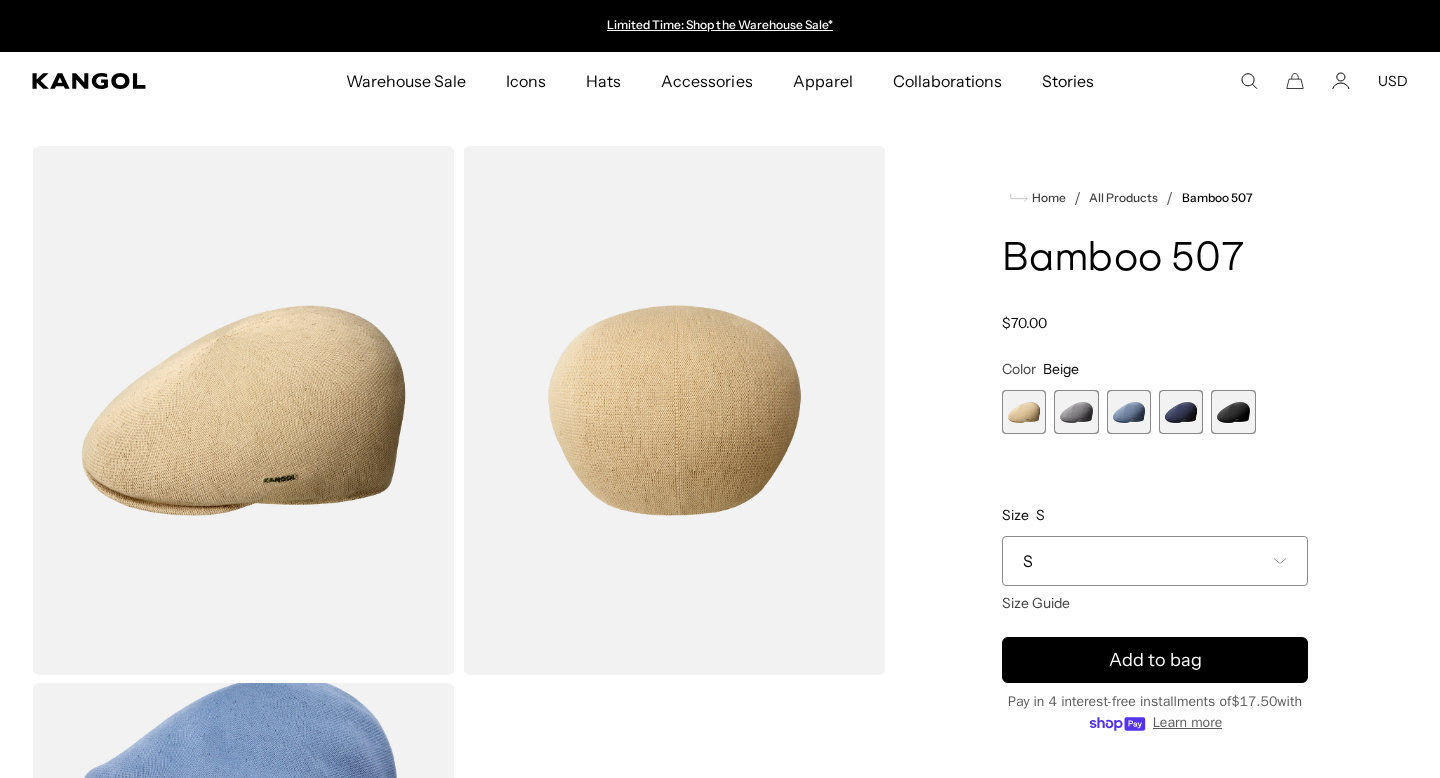scroll, scrollTop: 0, scrollLeft: 0, axis: both 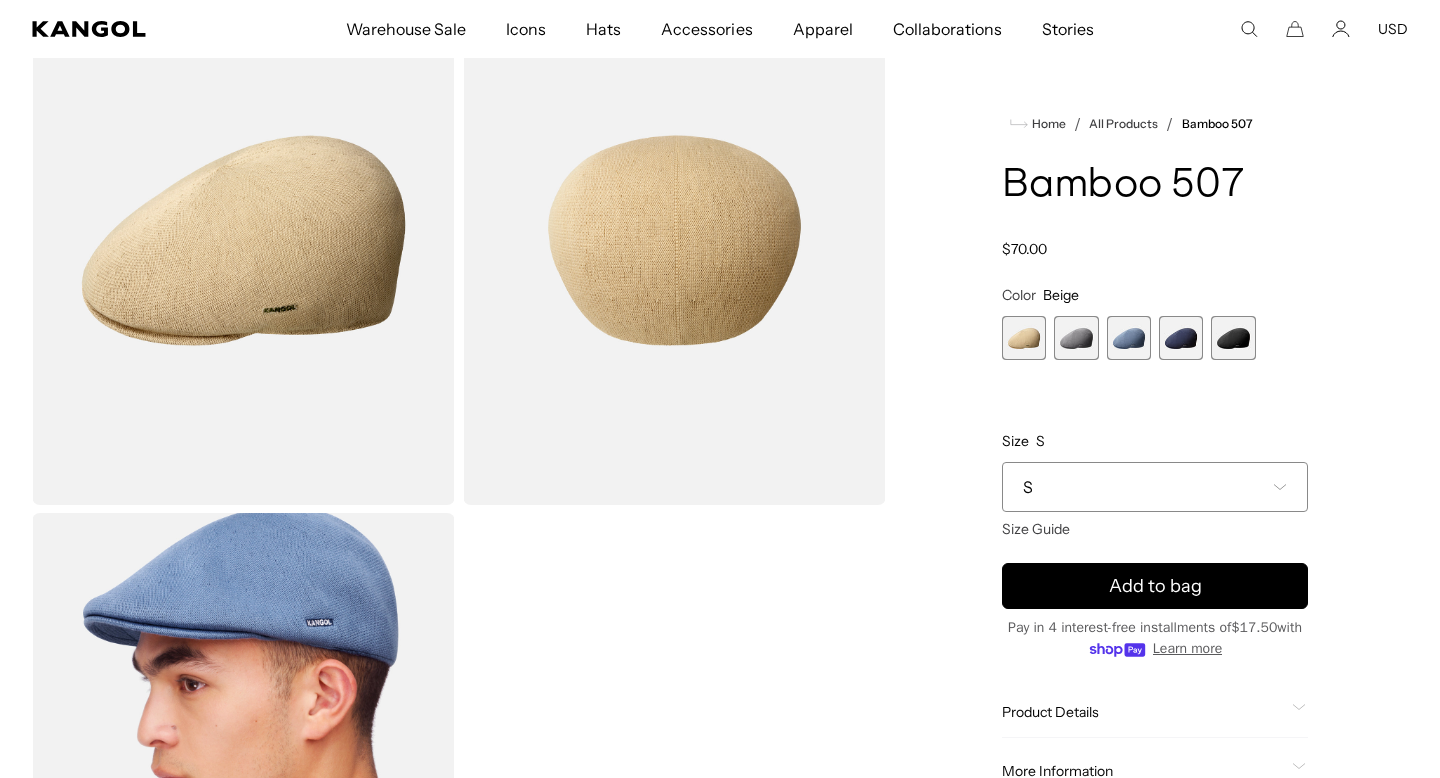click at bounding box center (1129, 338) 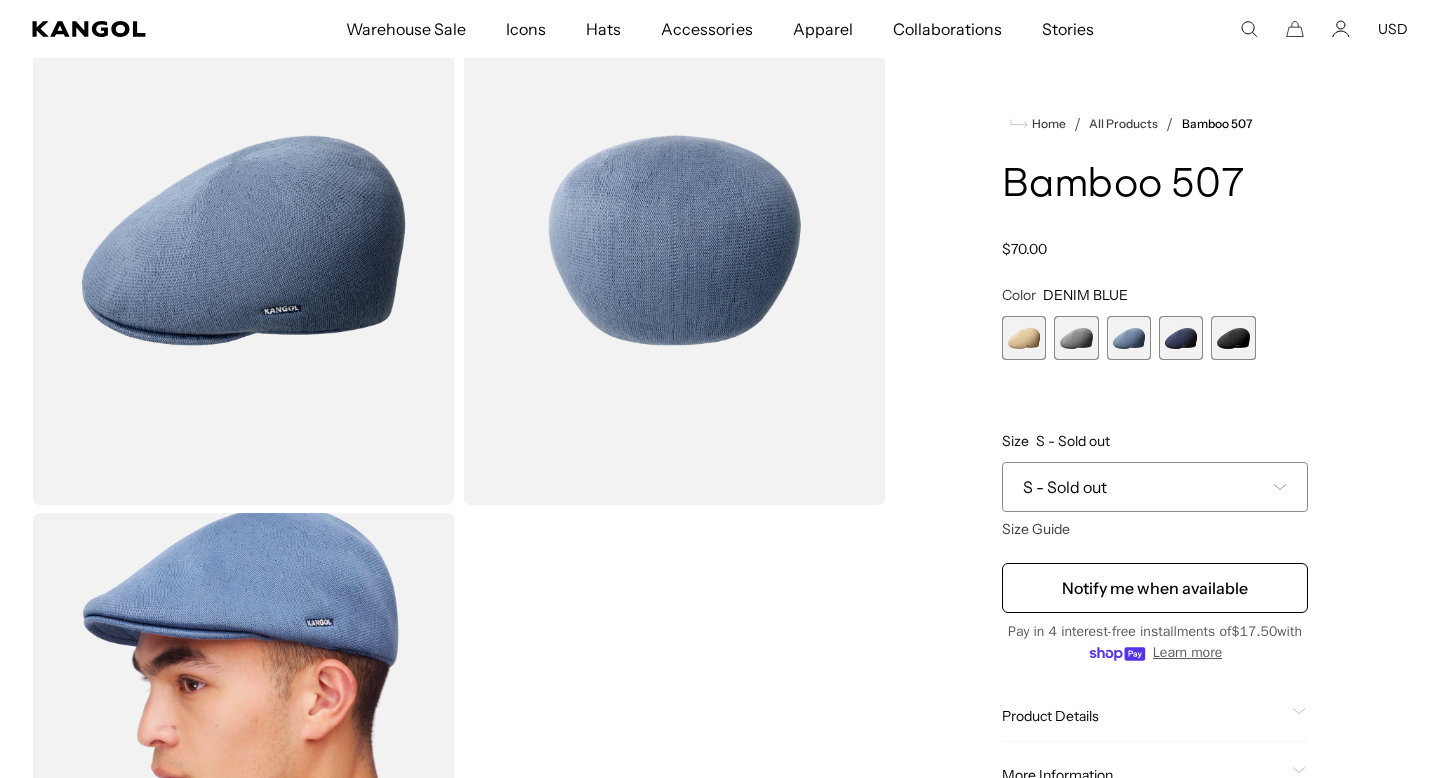 scroll, scrollTop: 0, scrollLeft: 412, axis: horizontal 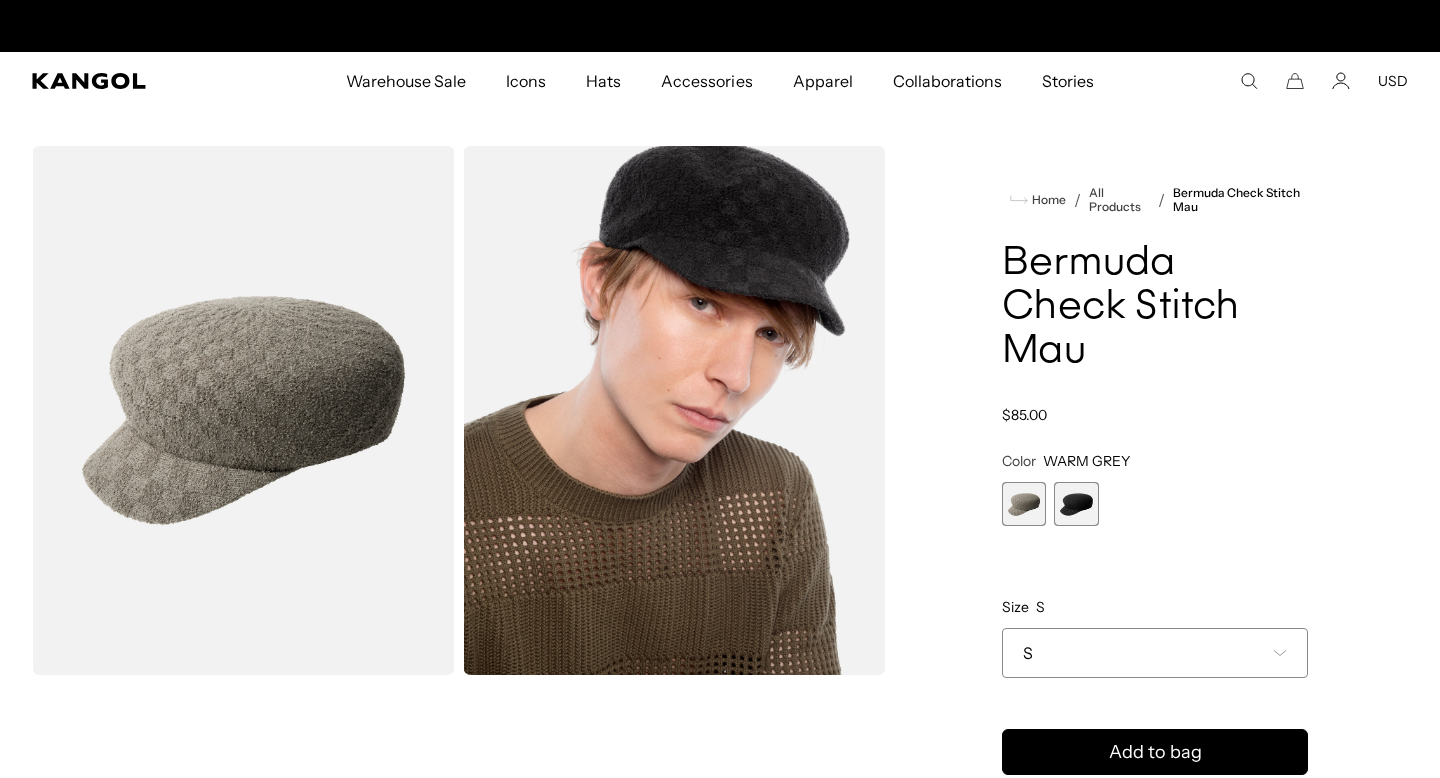 click at bounding box center [1076, 504] 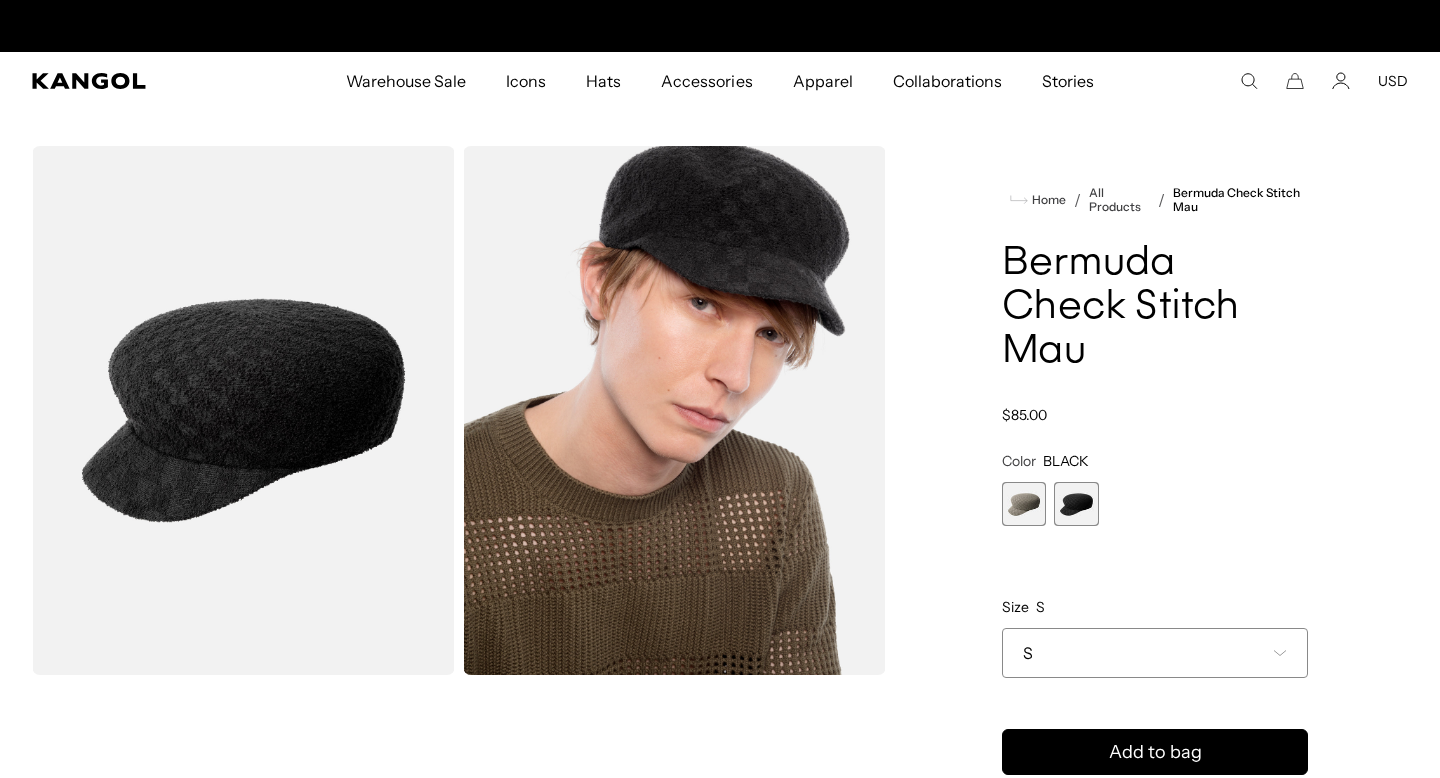 scroll, scrollTop: 0, scrollLeft: 412, axis: horizontal 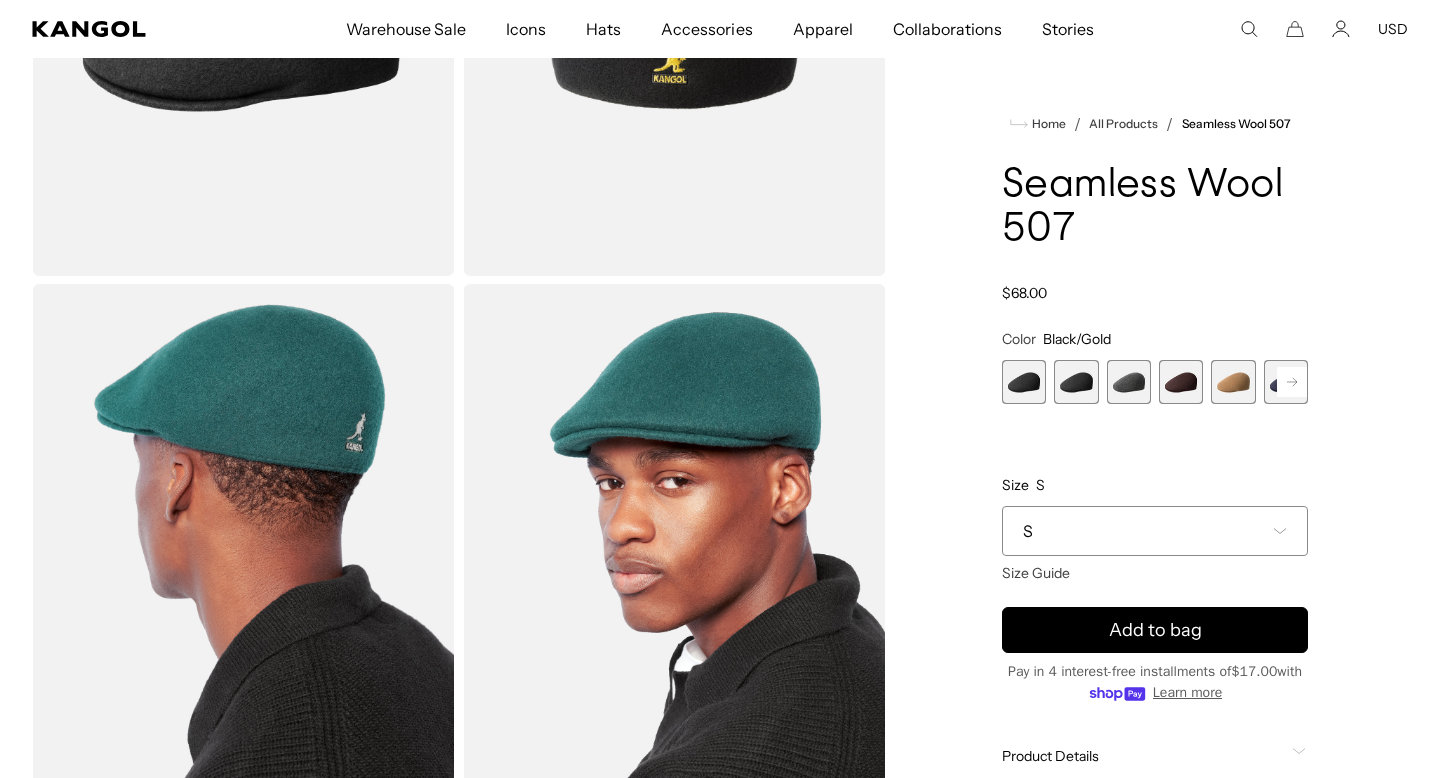 click at bounding box center [1076, 382] 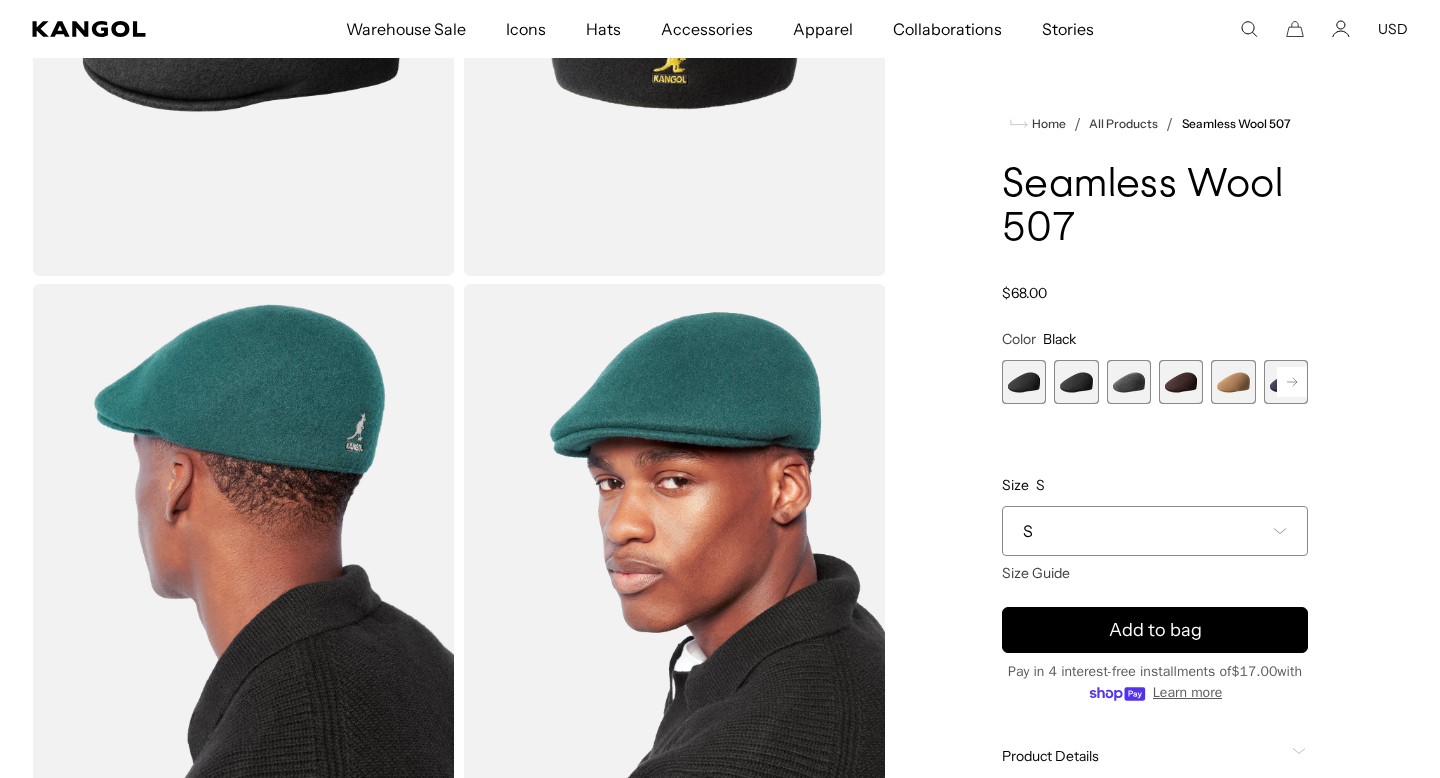 scroll, scrollTop: 0, scrollLeft: 412, axis: horizontal 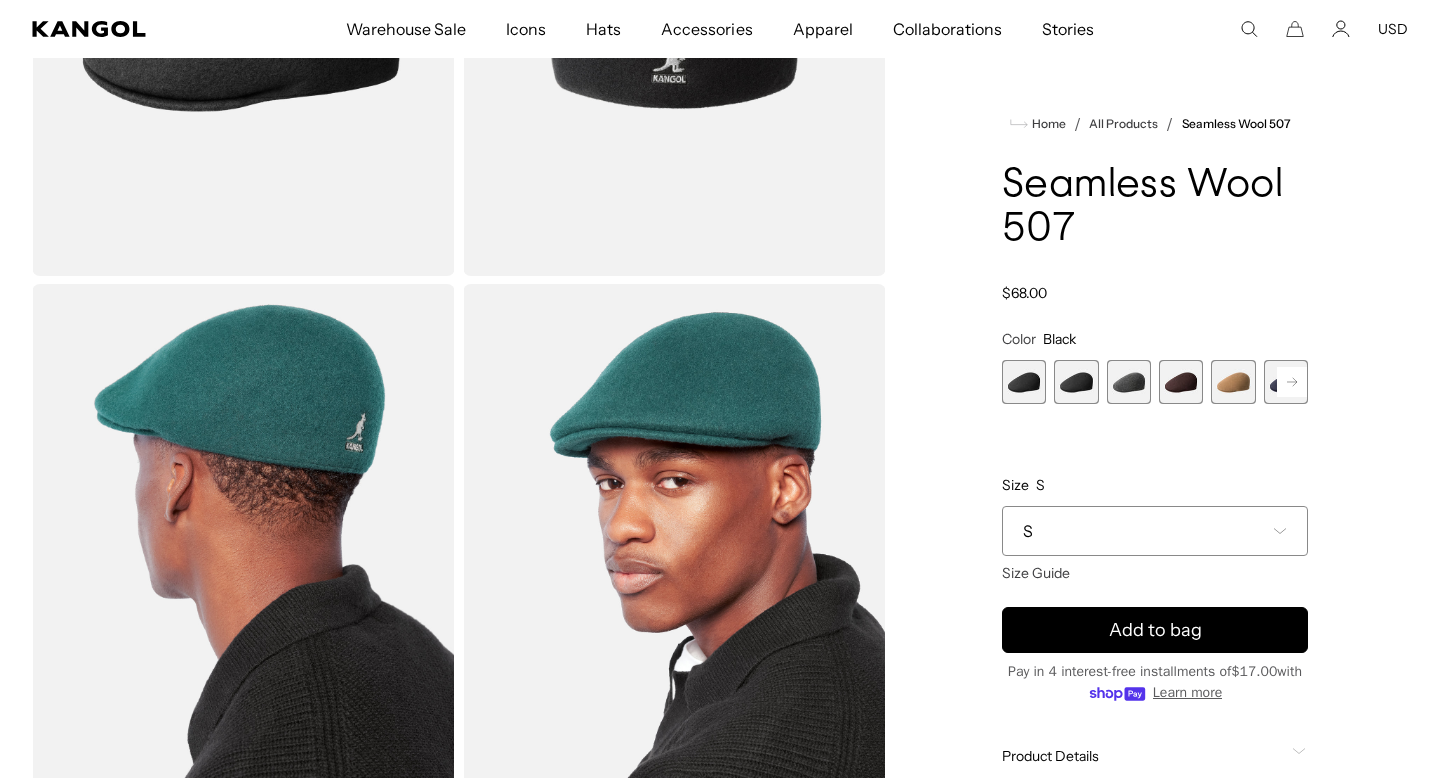 click at bounding box center (1129, 382) 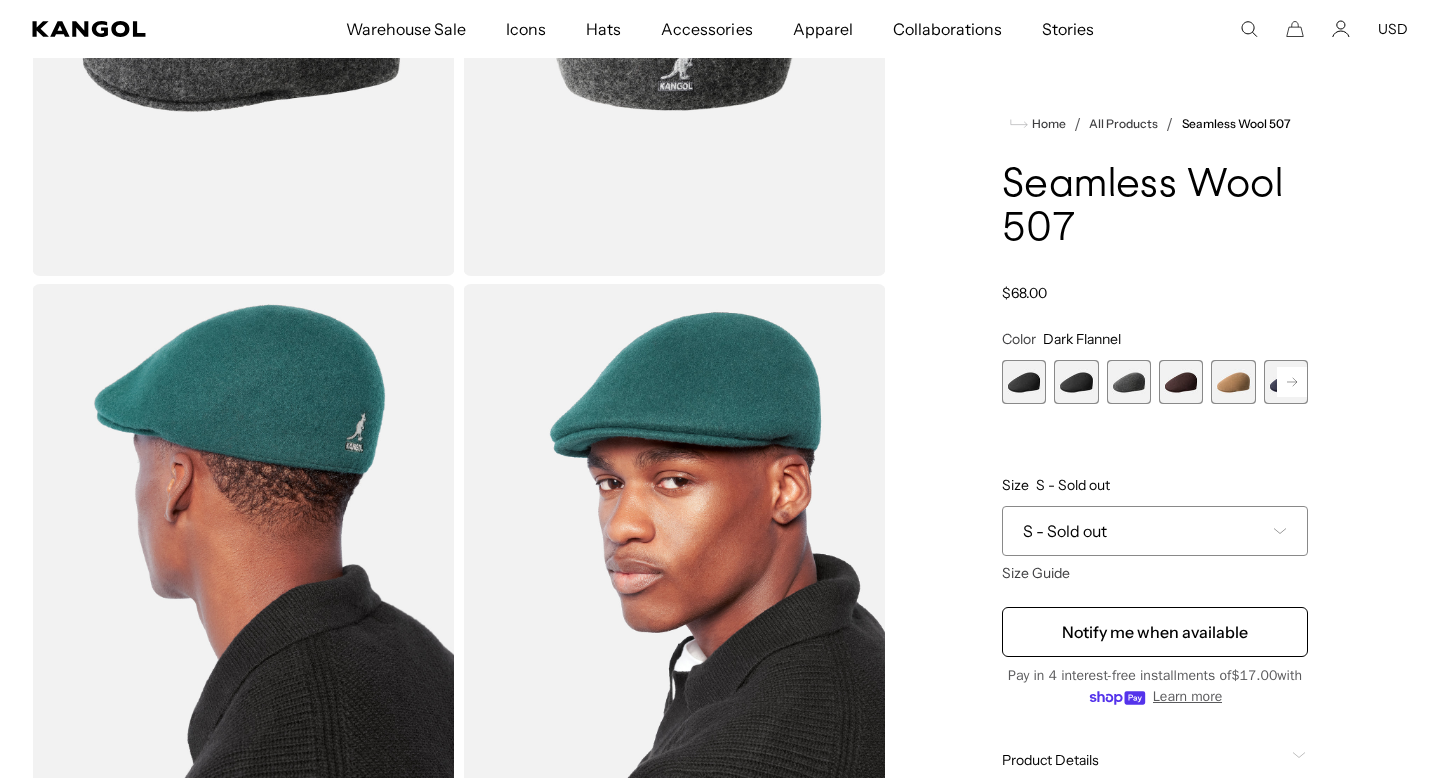 click at bounding box center [1292, 382] 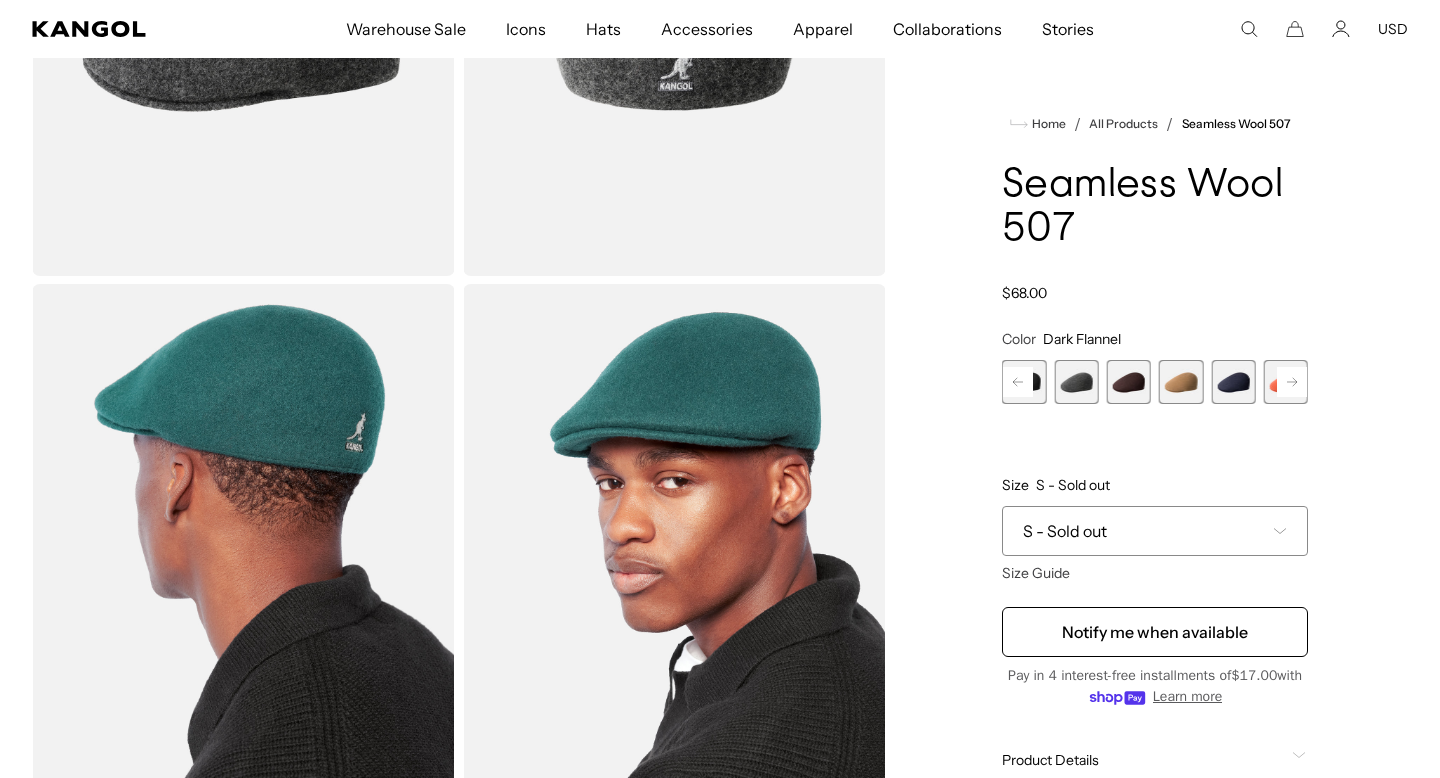 click at bounding box center (1233, 382) 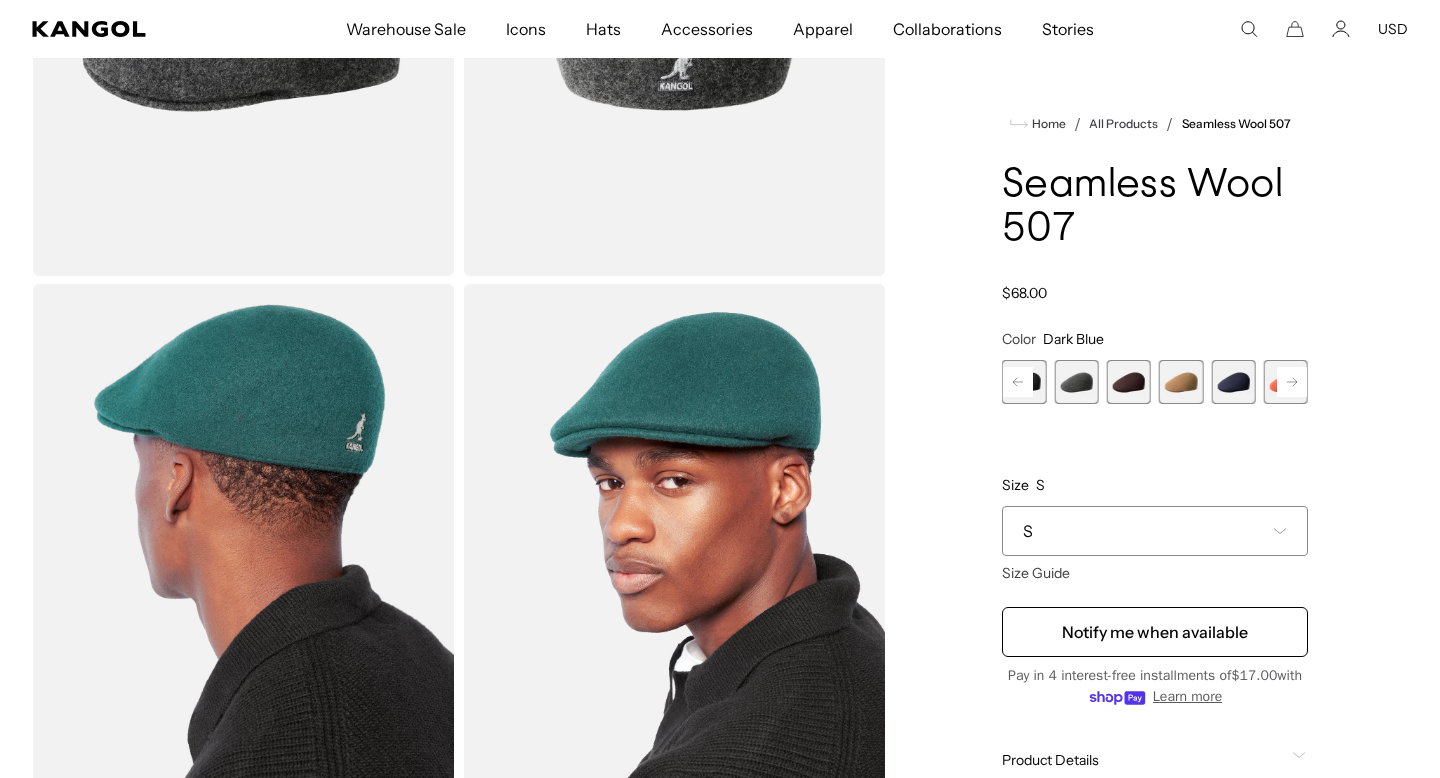 scroll, scrollTop: 0, scrollLeft: 0, axis: both 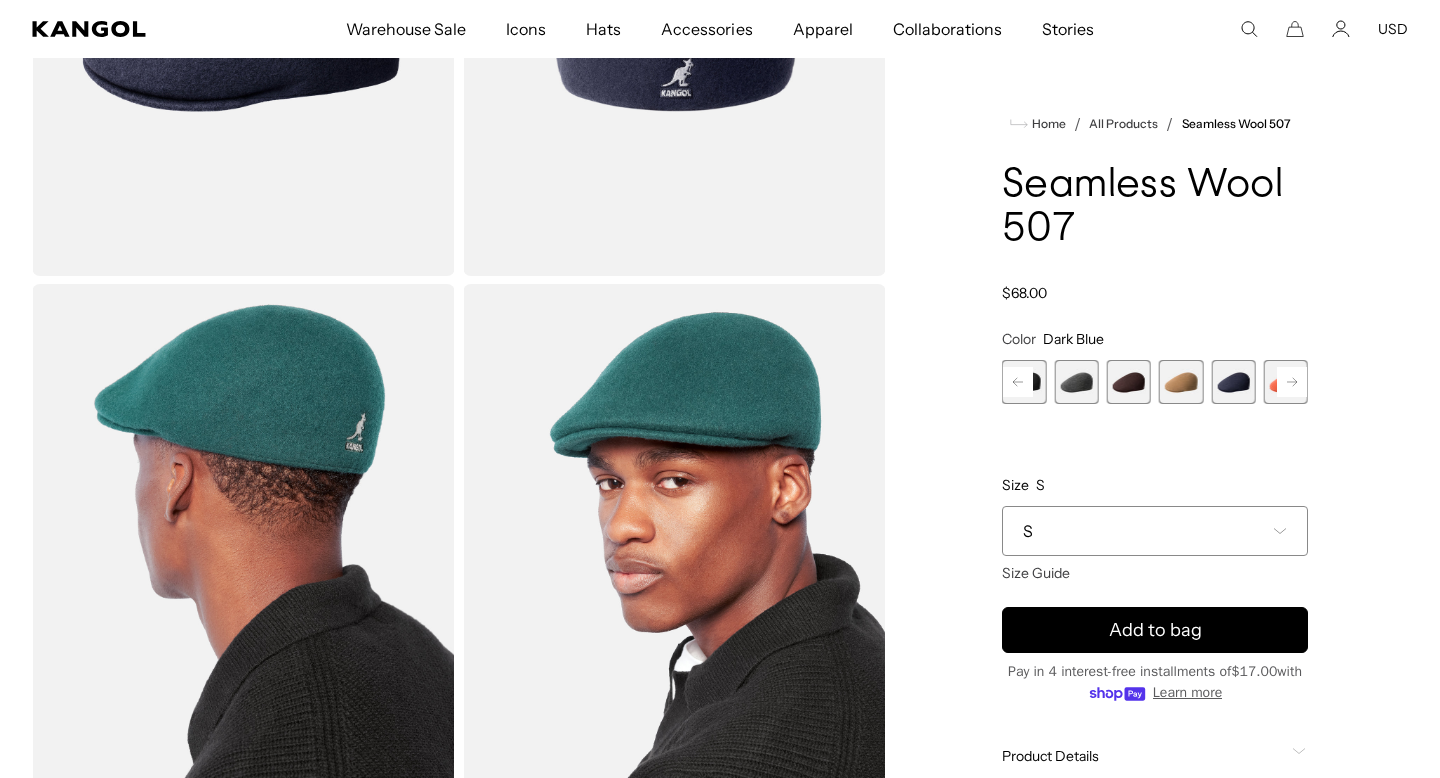 click at bounding box center [1292, 382] 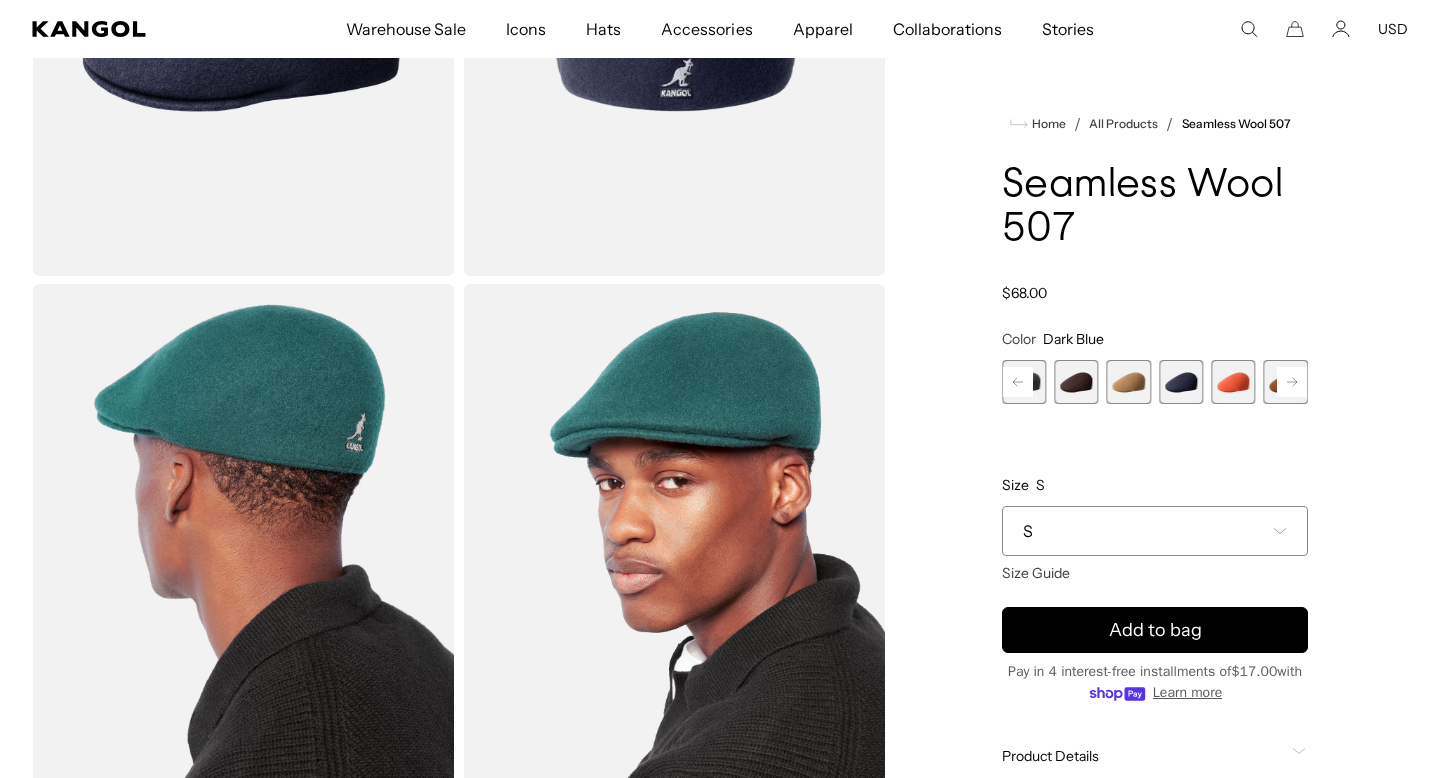 click at bounding box center [1292, 382] 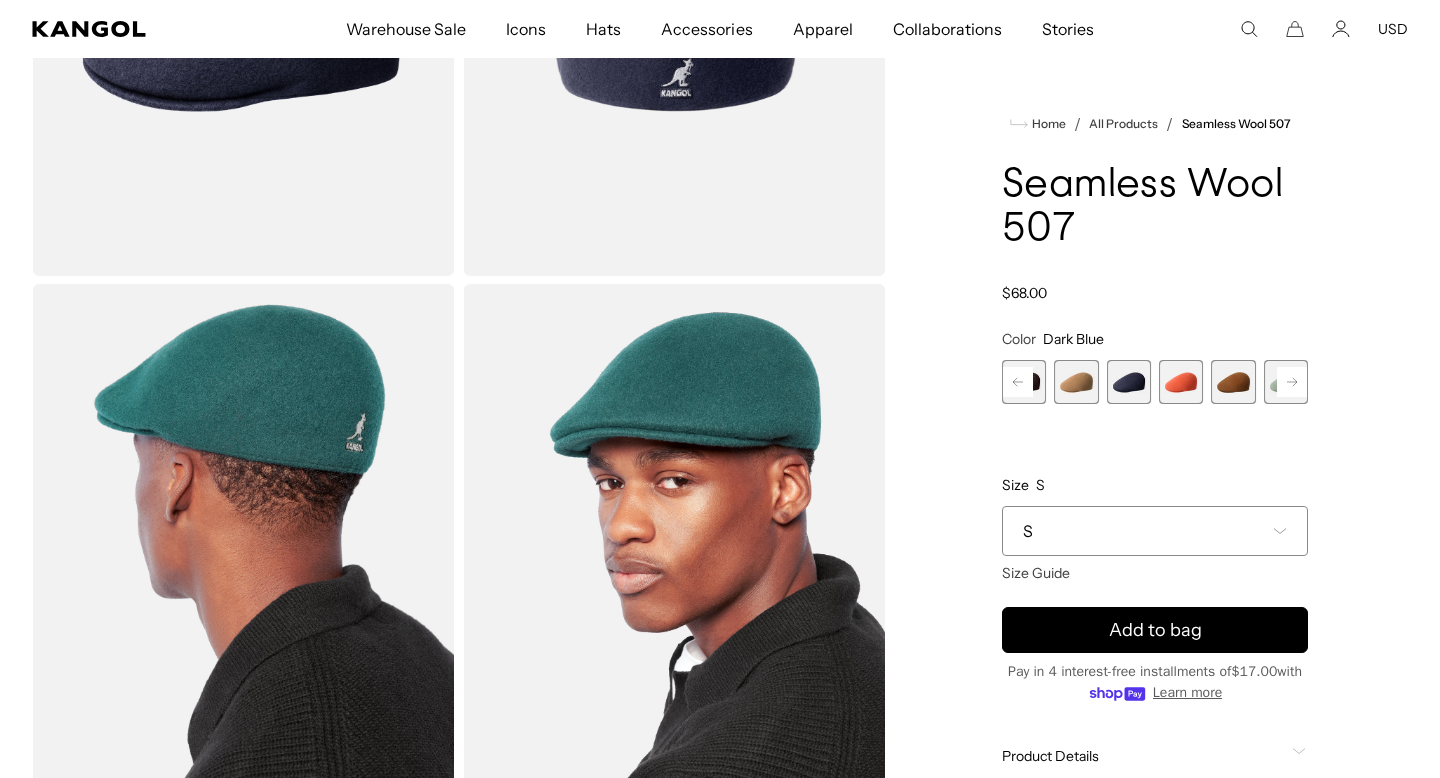 click at bounding box center (1292, 382) 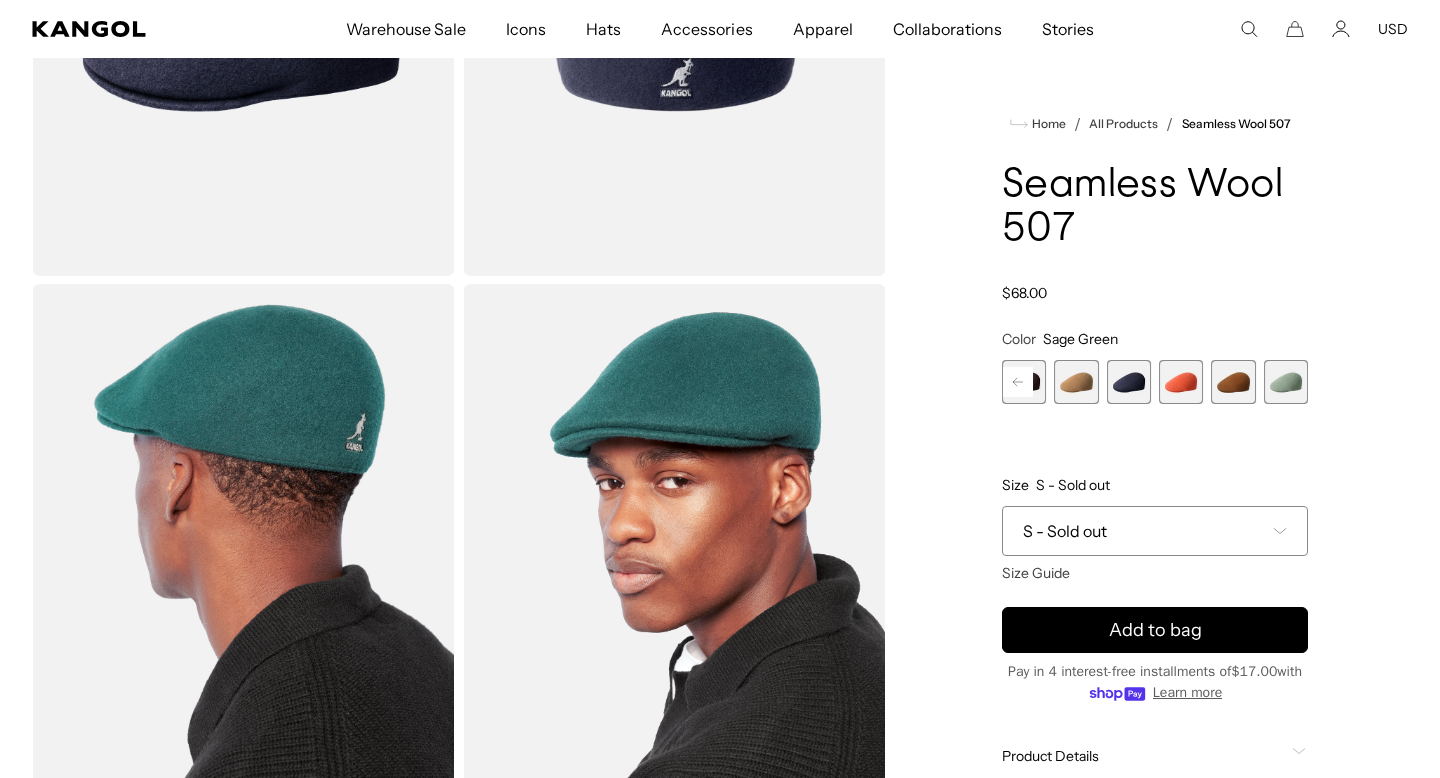click at bounding box center [1286, 382] 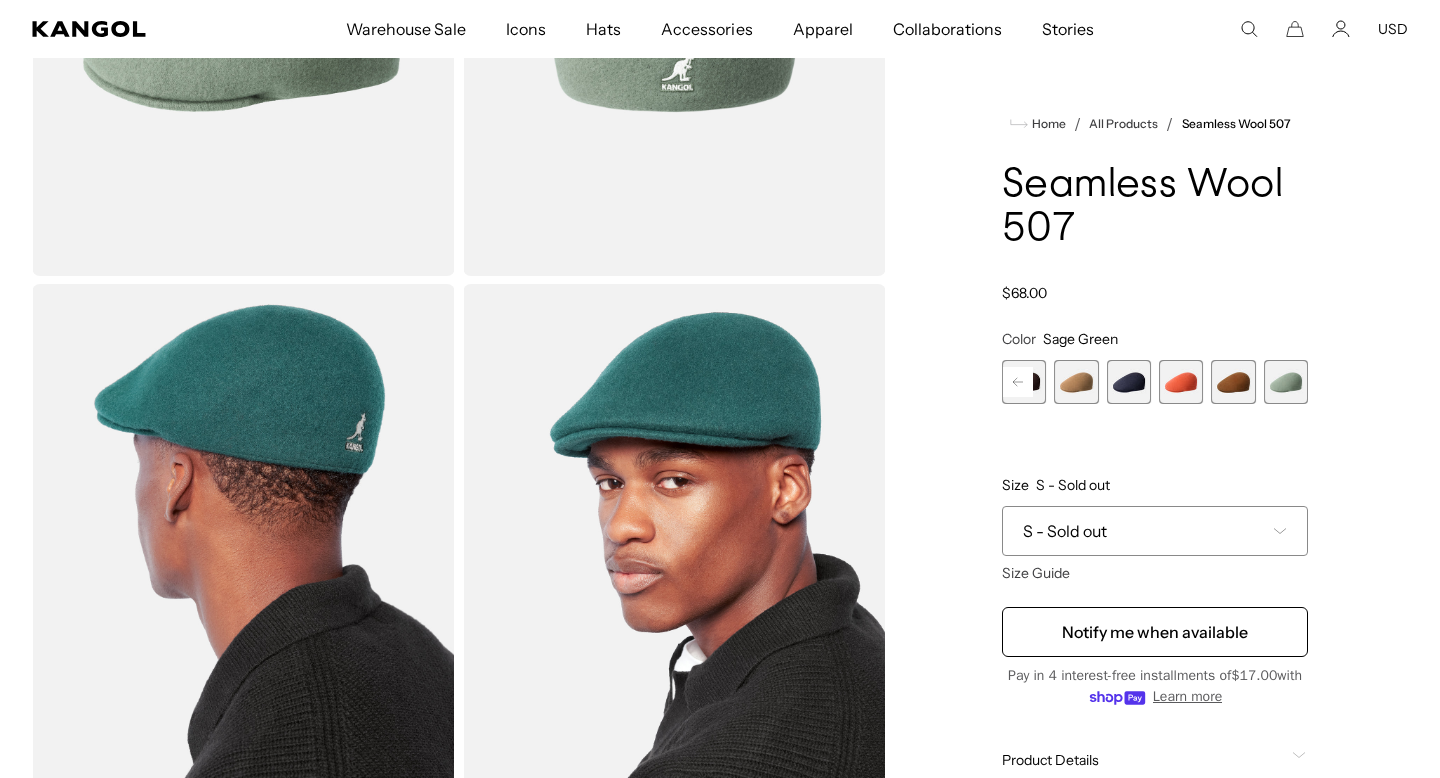 scroll, scrollTop: 0, scrollLeft: 412, axis: horizontal 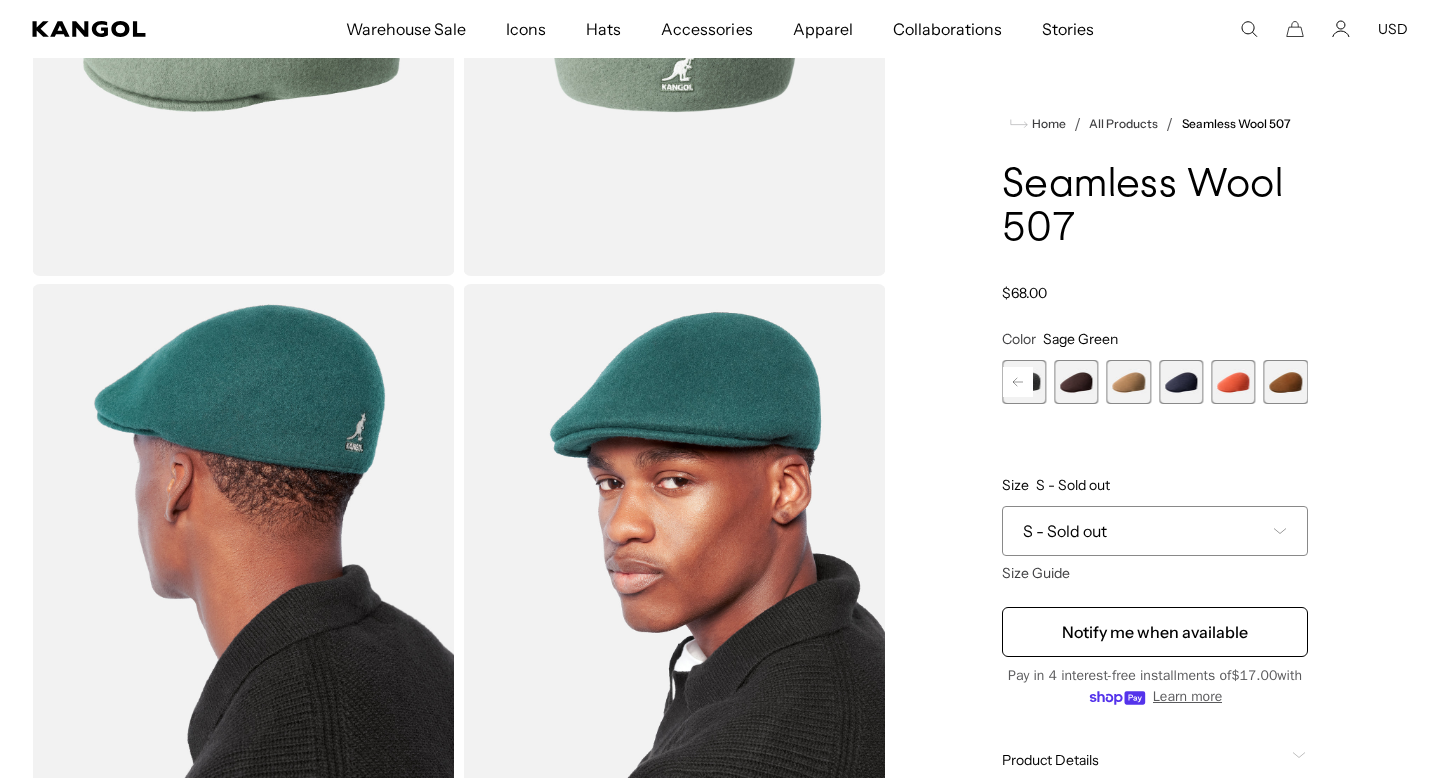 click at bounding box center [1018, 382] 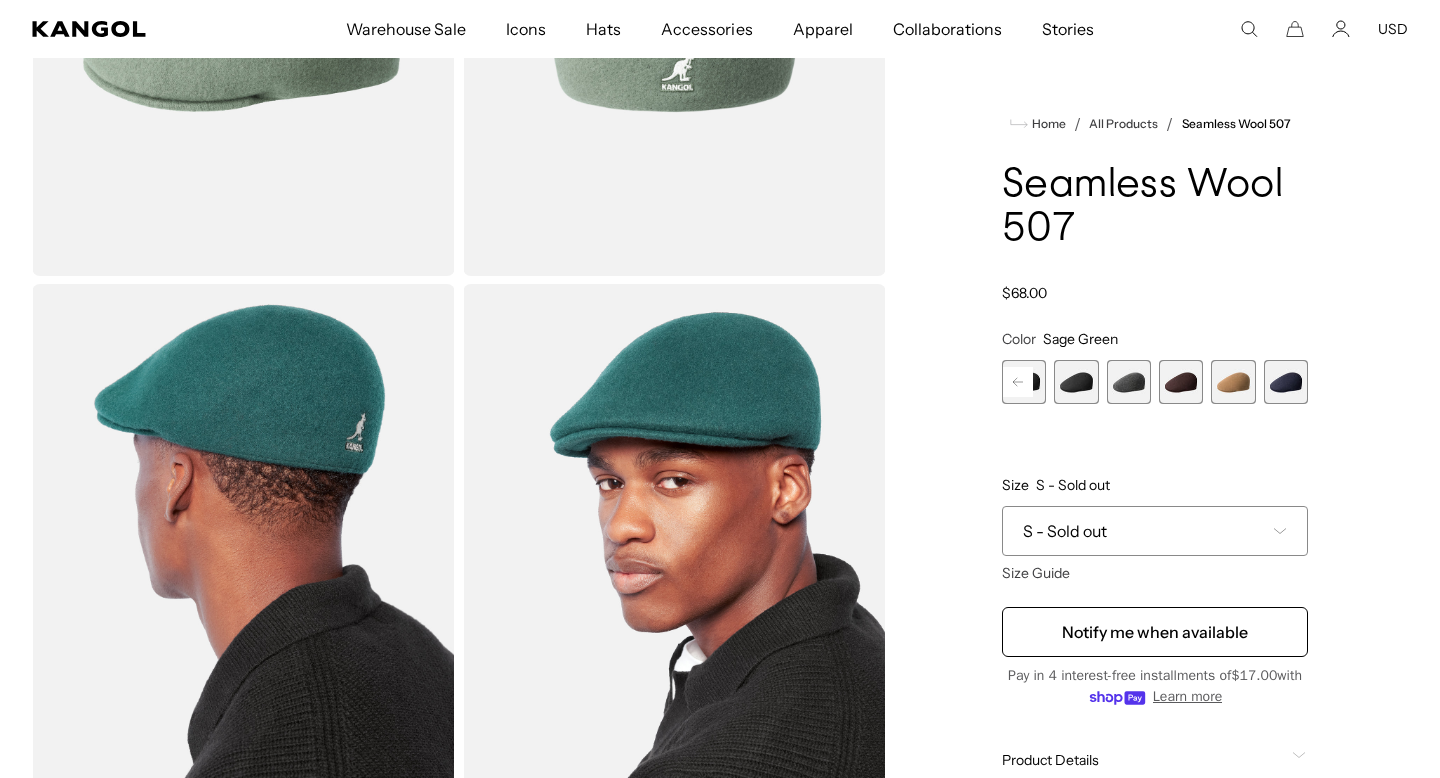 click at bounding box center (1018, 382) 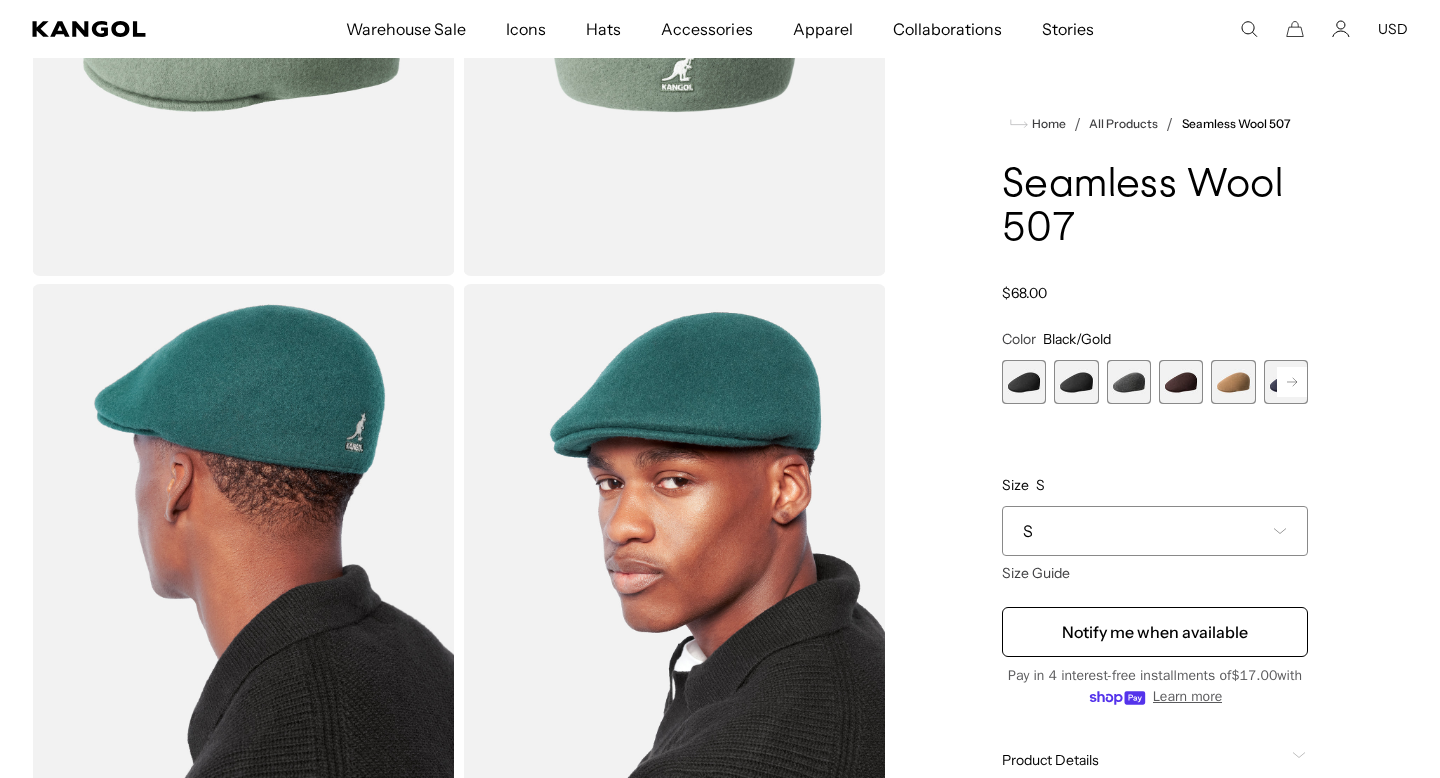 click at bounding box center [1024, 382] 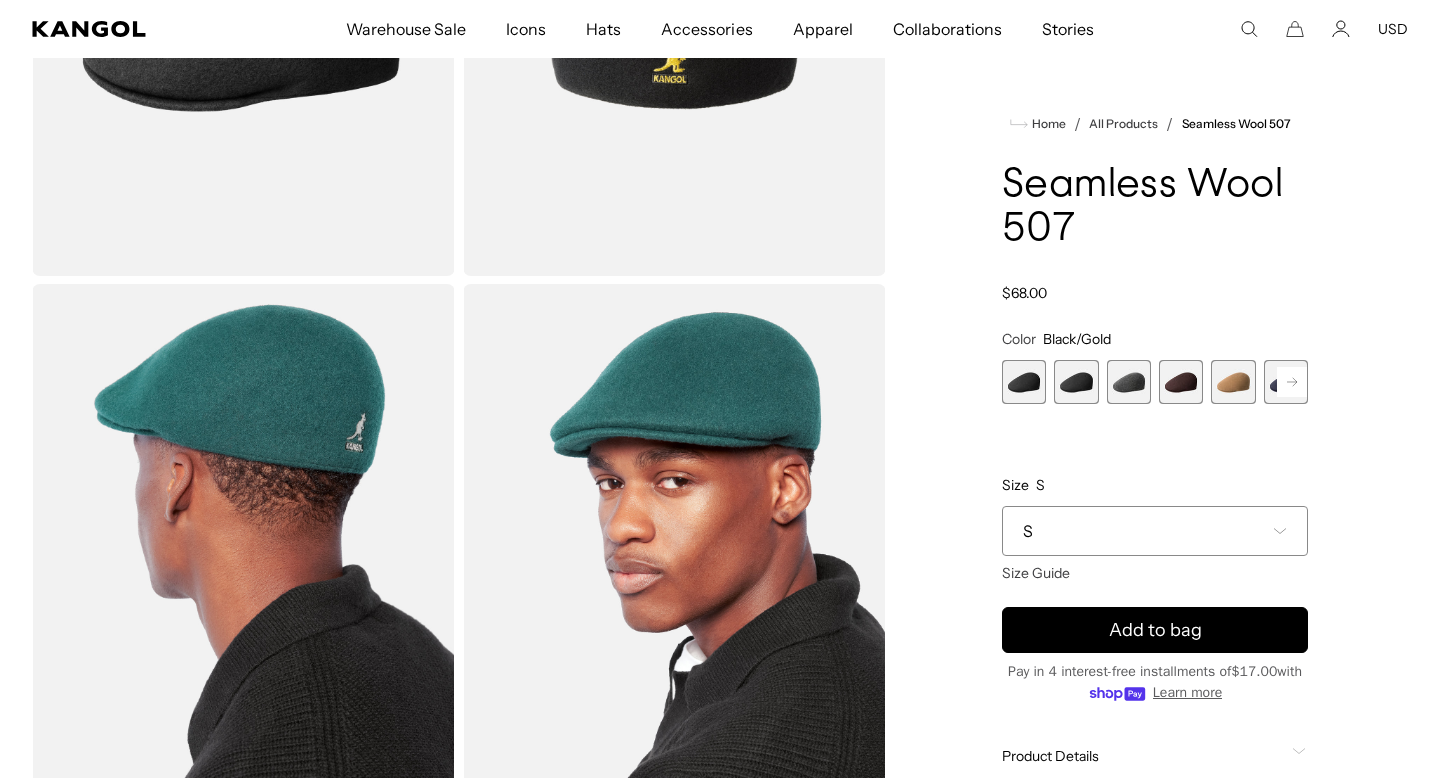 scroll, scrollTop: 0, scrollLeft: 0, axis: both 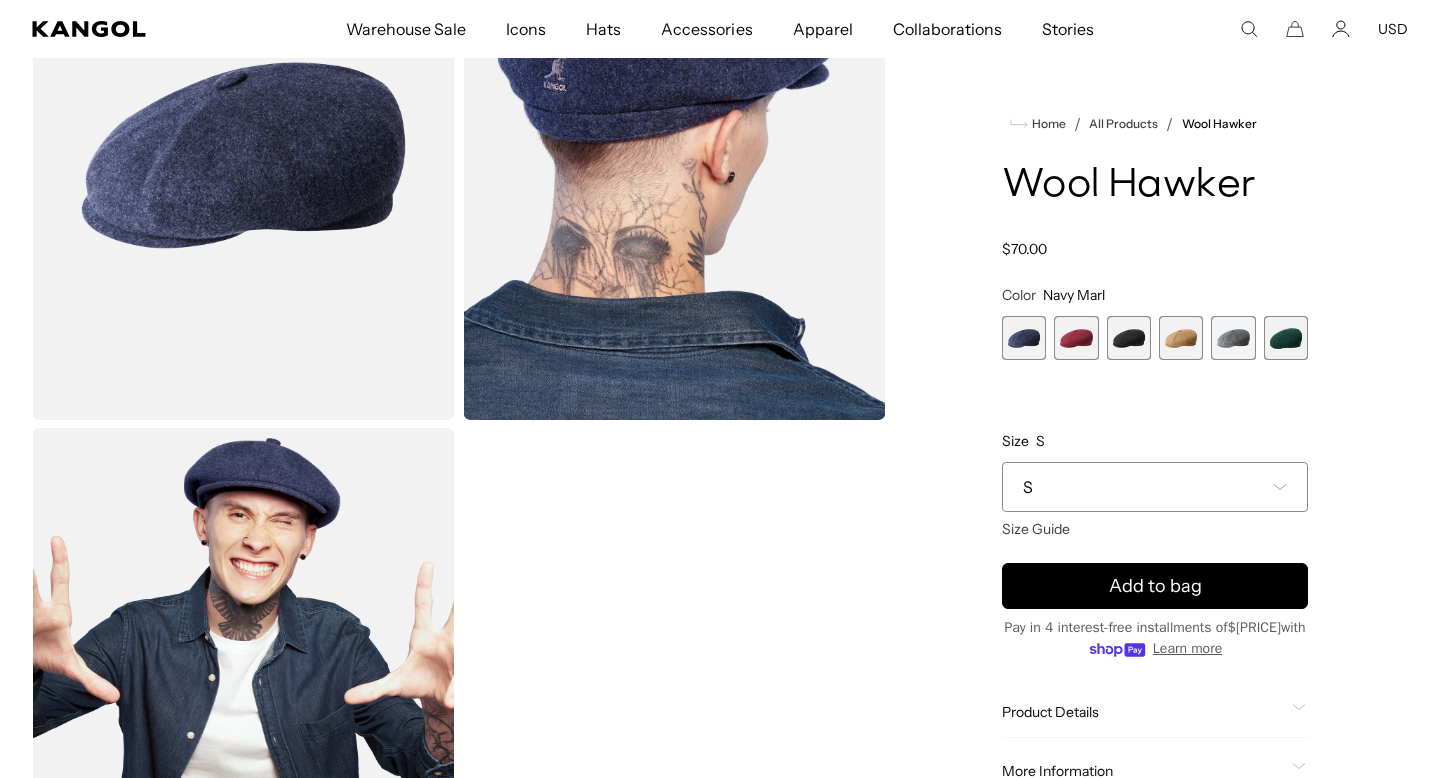 click at bounding box center (1076, 338) 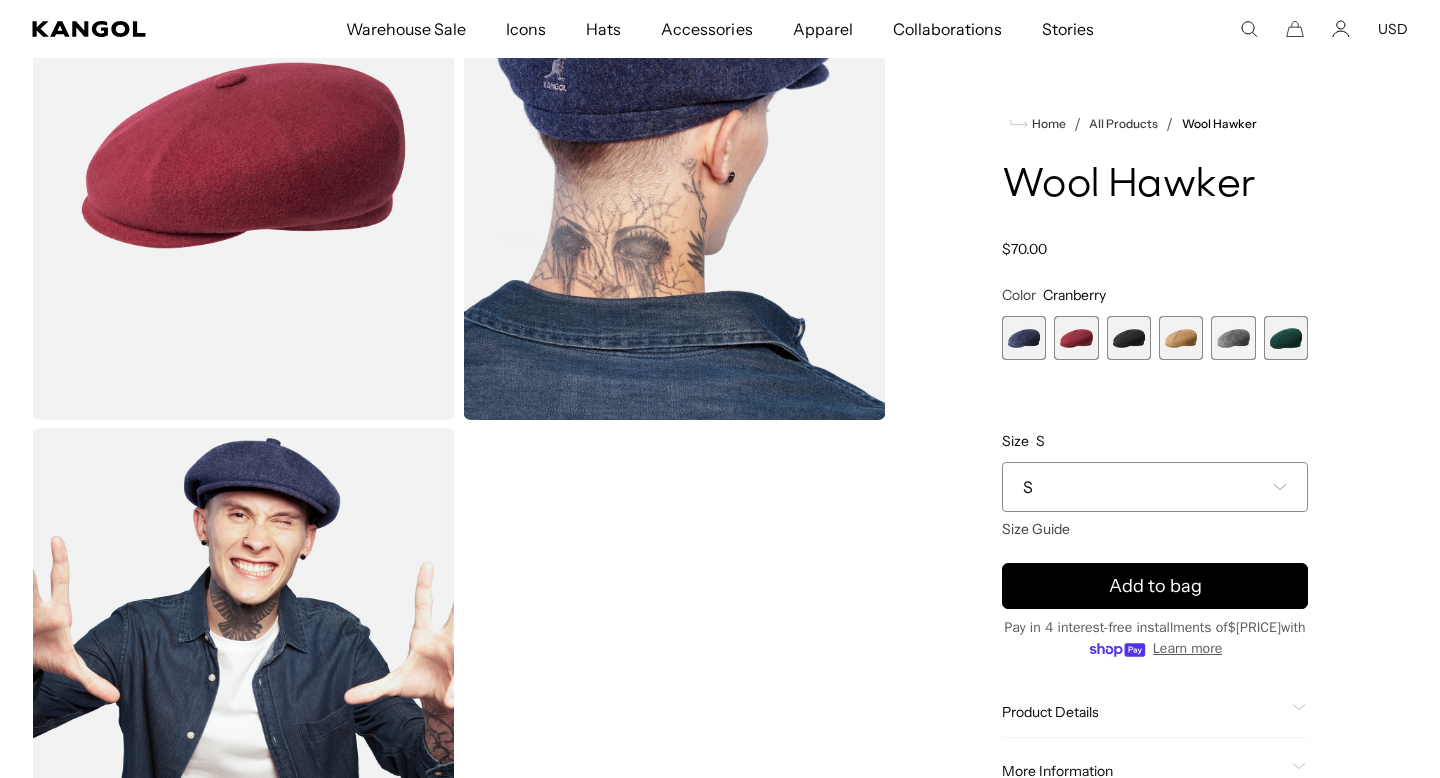 click at bounding box center (1129, 338) 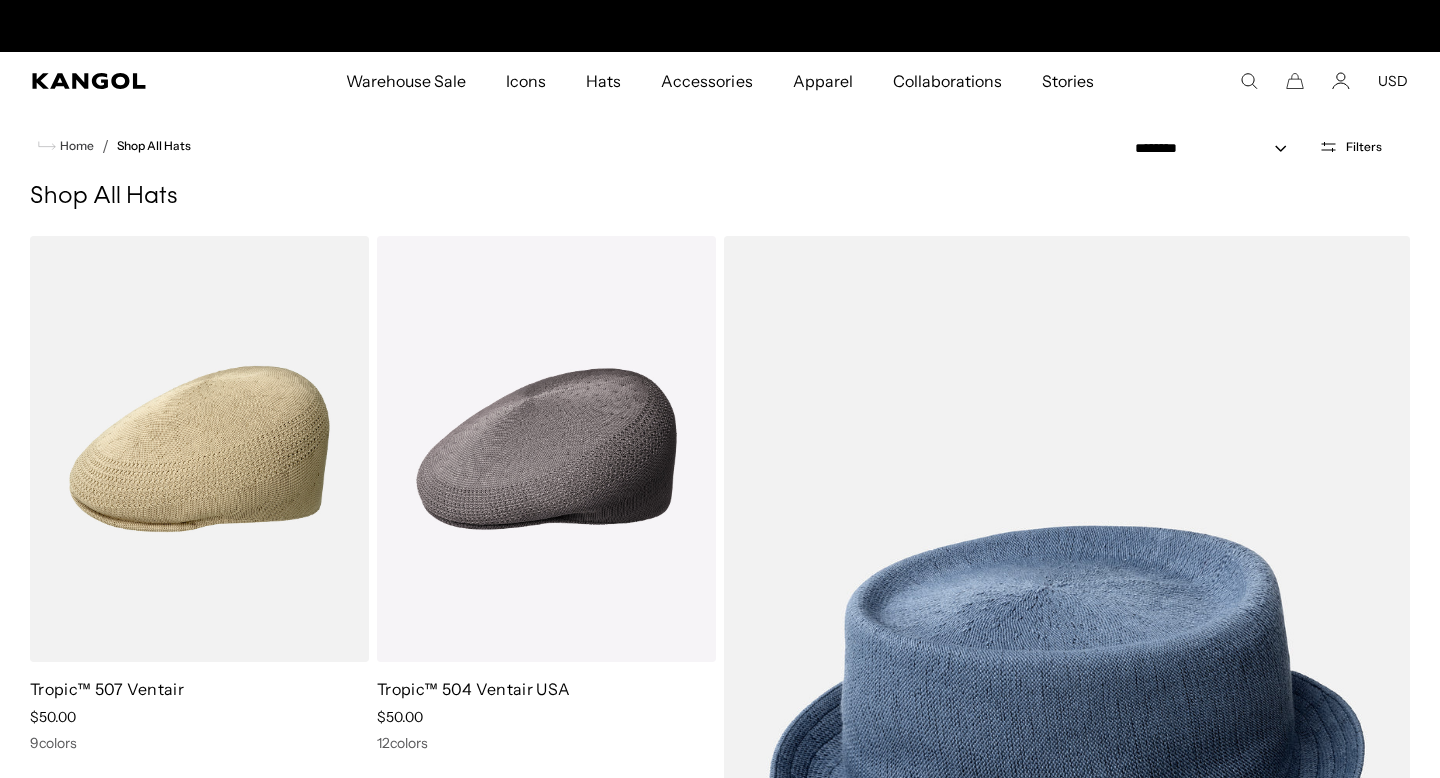 scroll, scrollTop: 0, scrollLeft: 0, axis: both 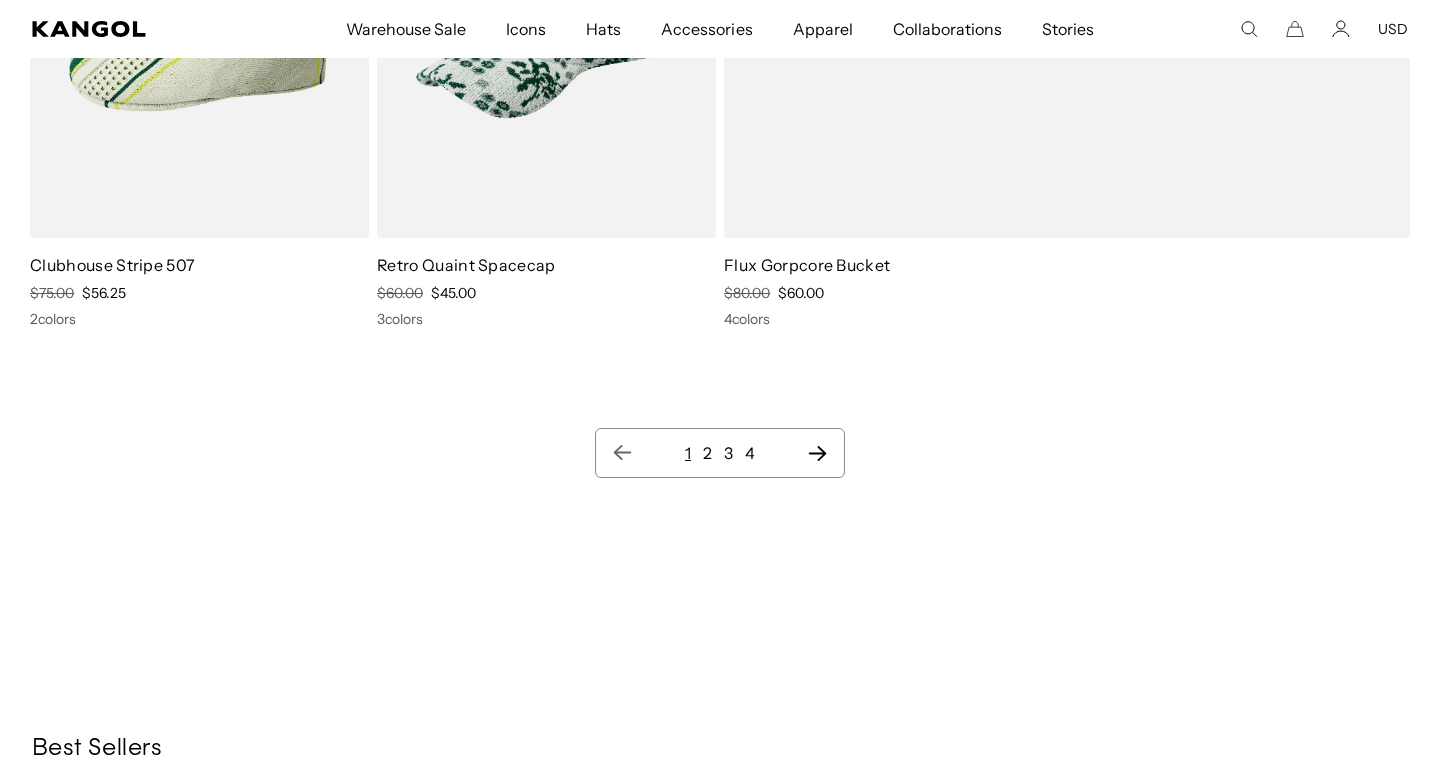 click at bounding box center (817, 453) 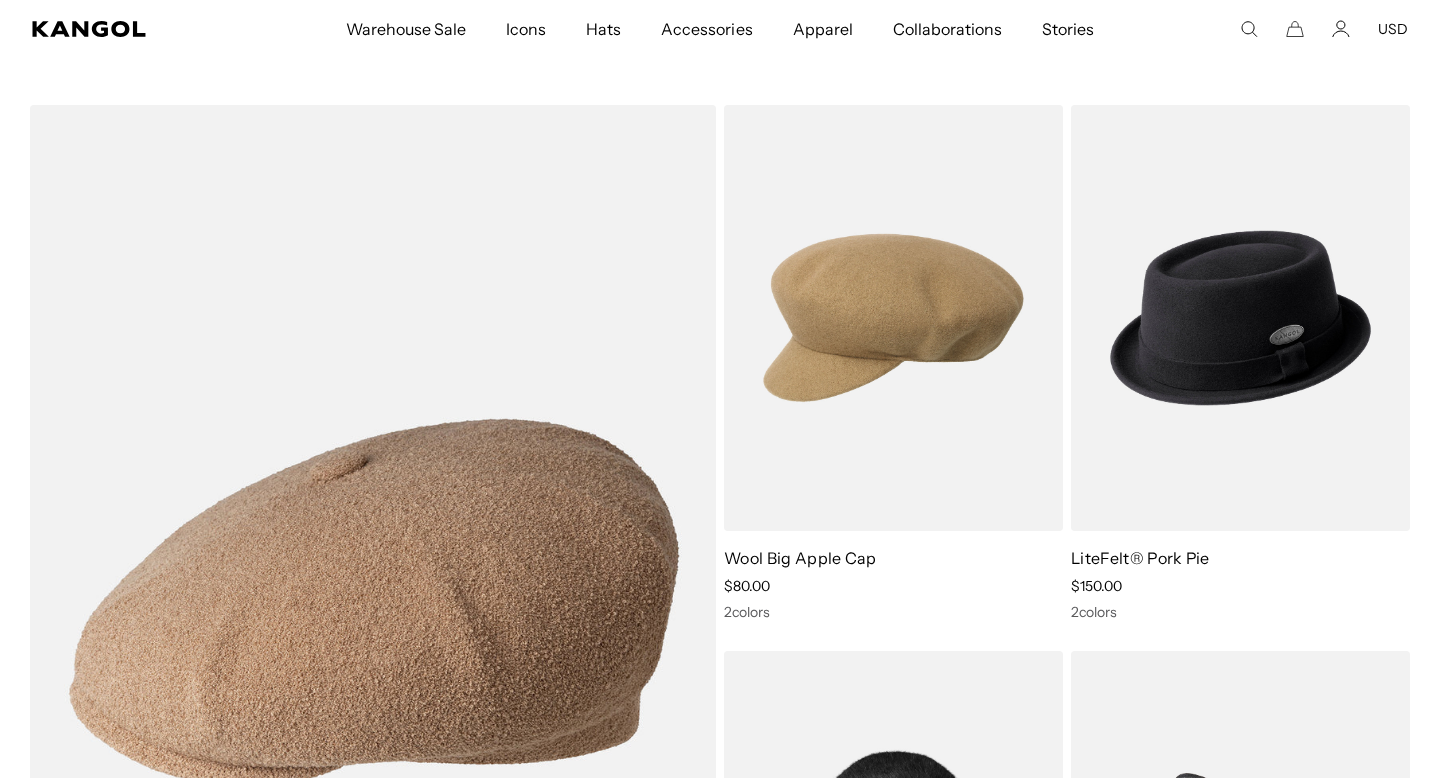 scroll, scrollTop: 0, scrollLeft: 412, axis: horizontal 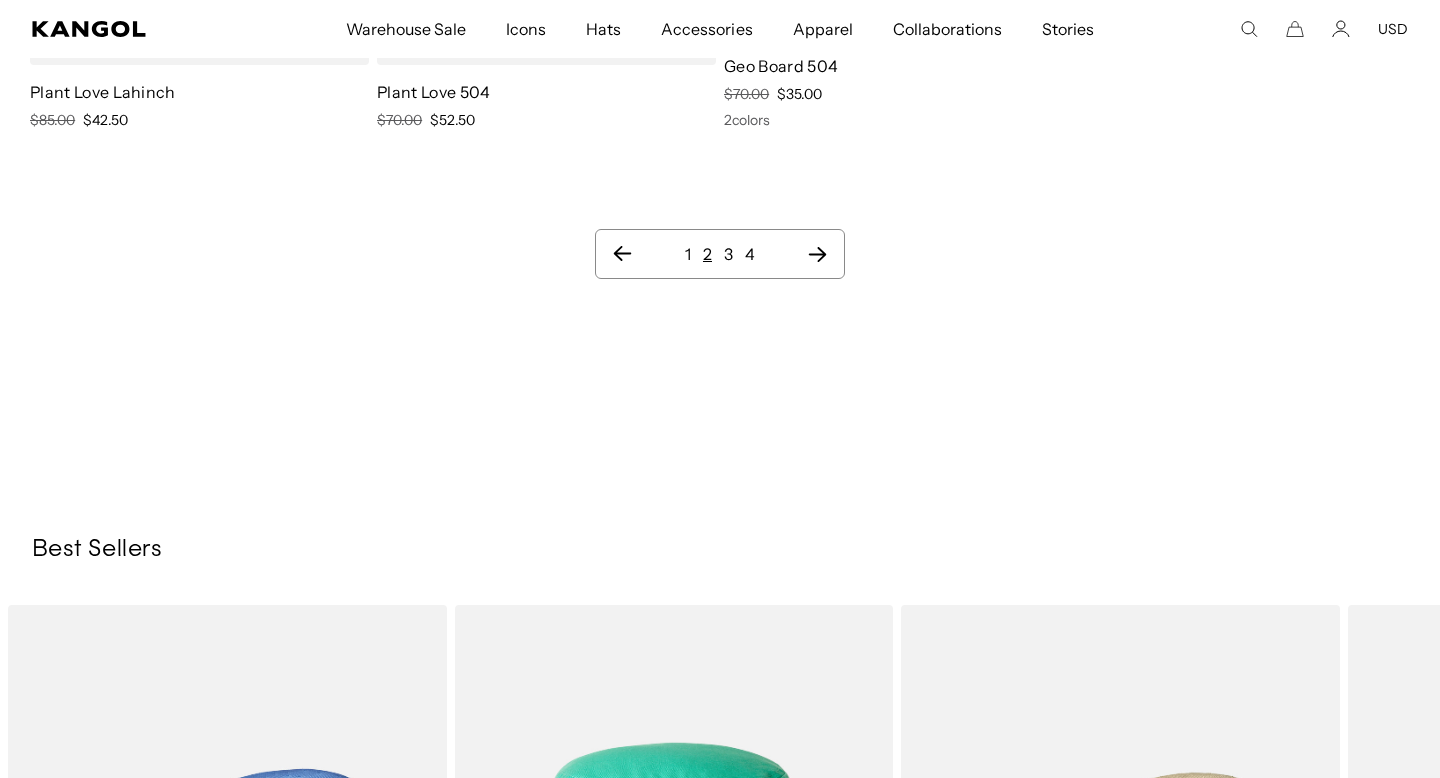 click at bounding box center [817, 254] 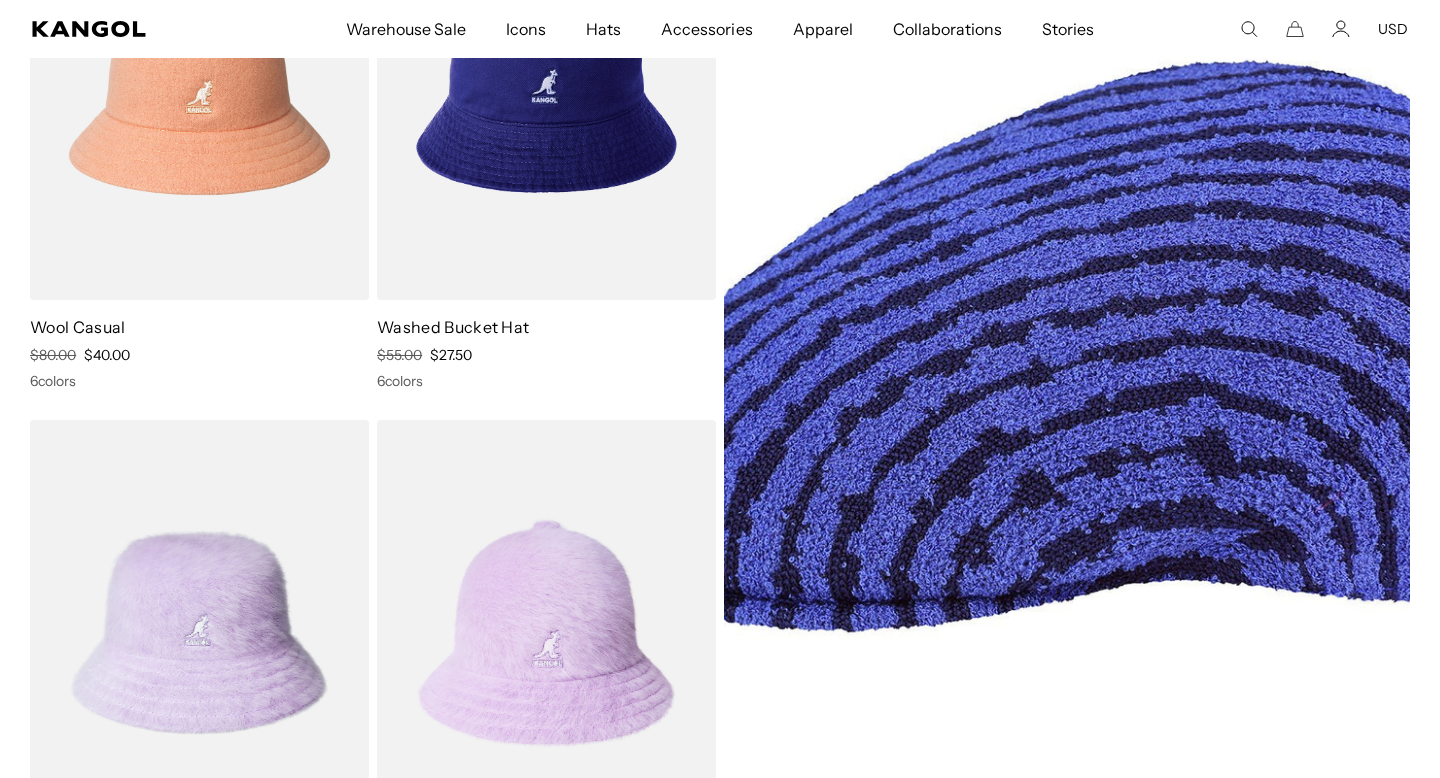 scroll, scrollTop: 941, scrollLeft: 0, axis: vertical 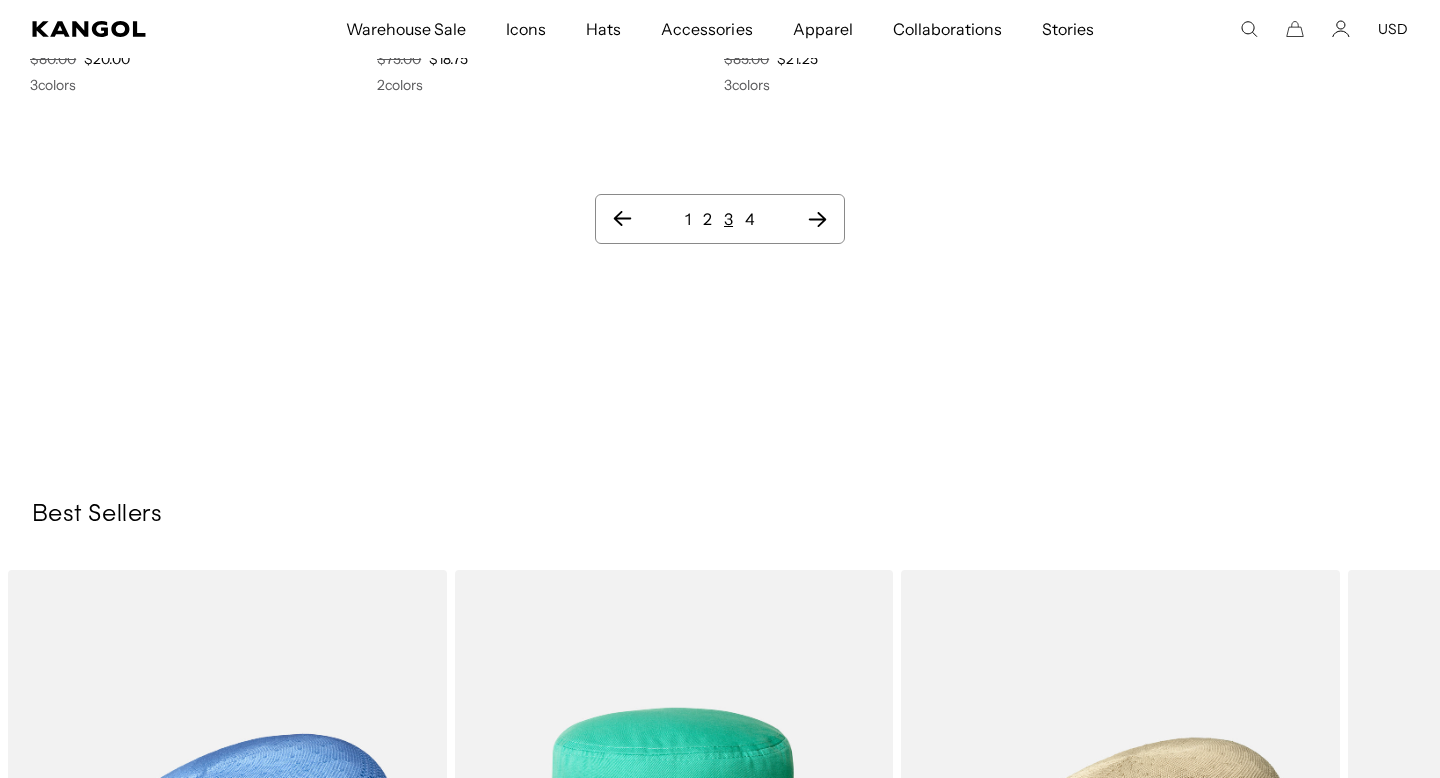click at bounding box center (818, 219) 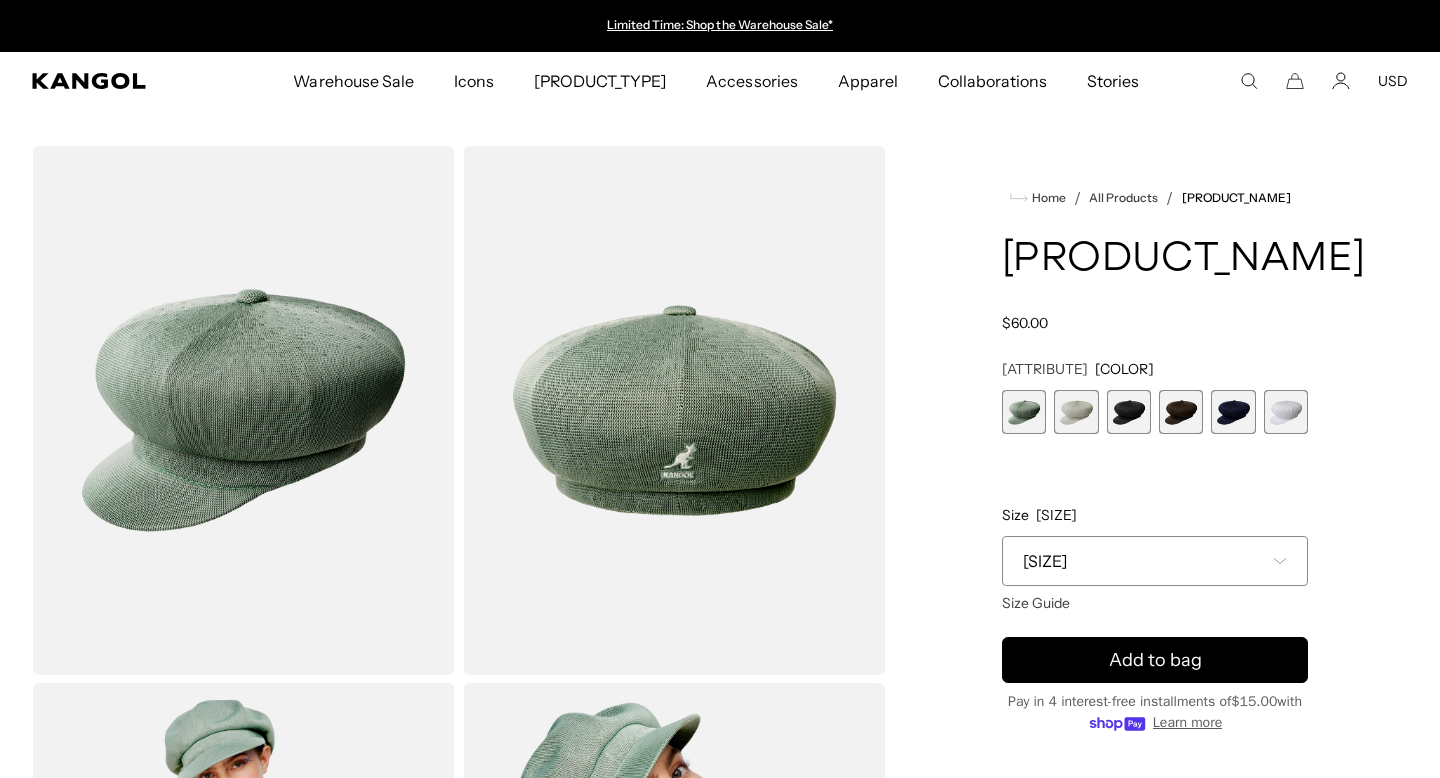 scroll, scrollTop: 0, scrollLeft: 0, axis: both 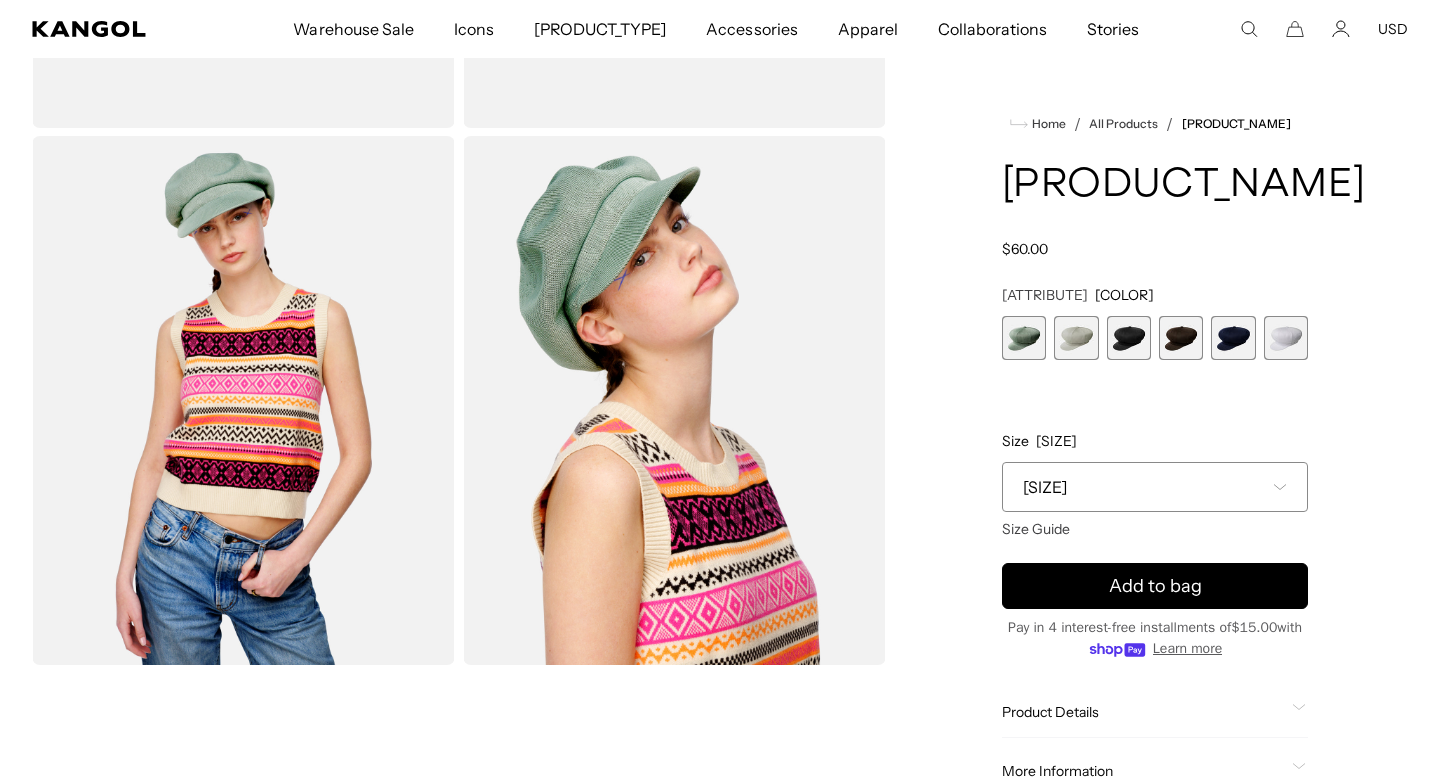 click at bounding box center [1076, 338] 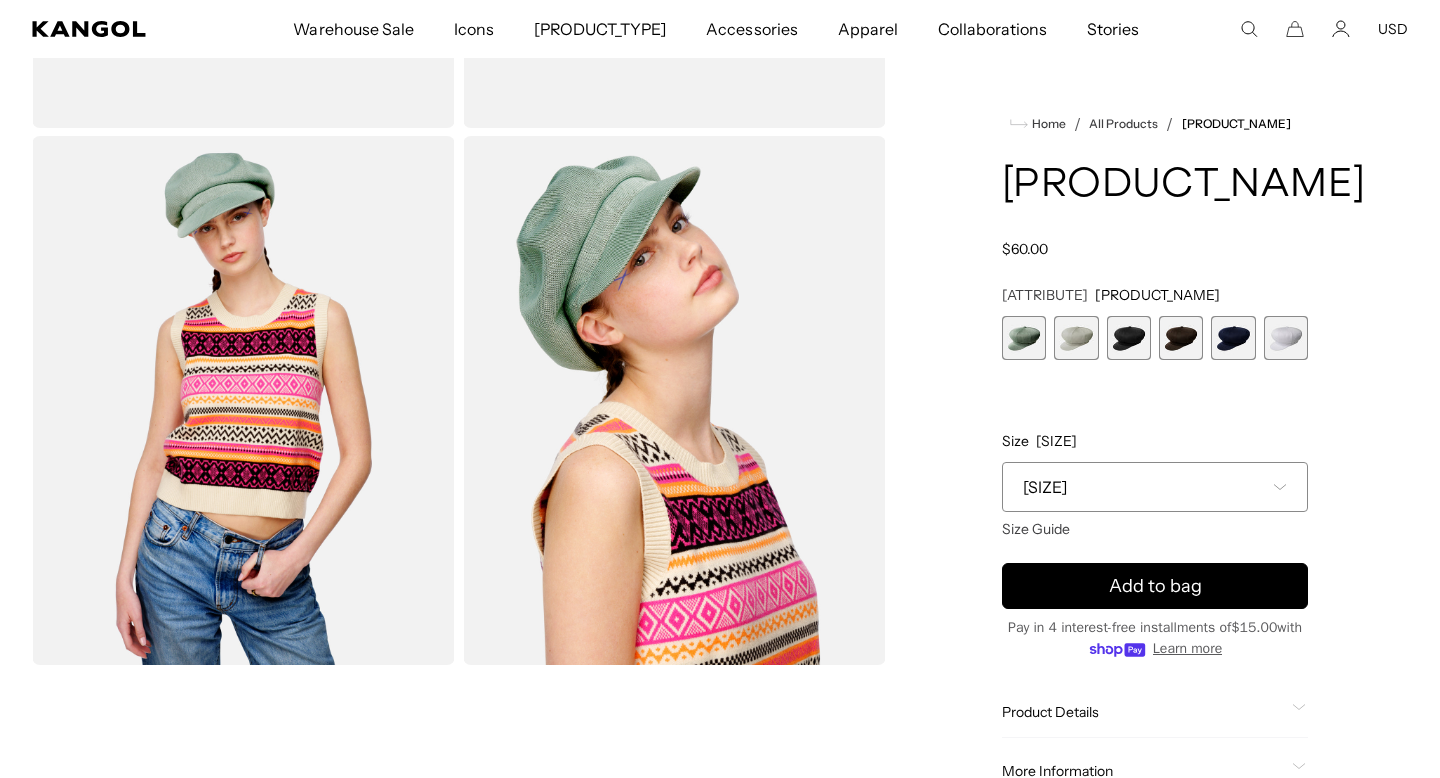 scroll, scrollTop: 0, scrollLeft: 0, axis: both 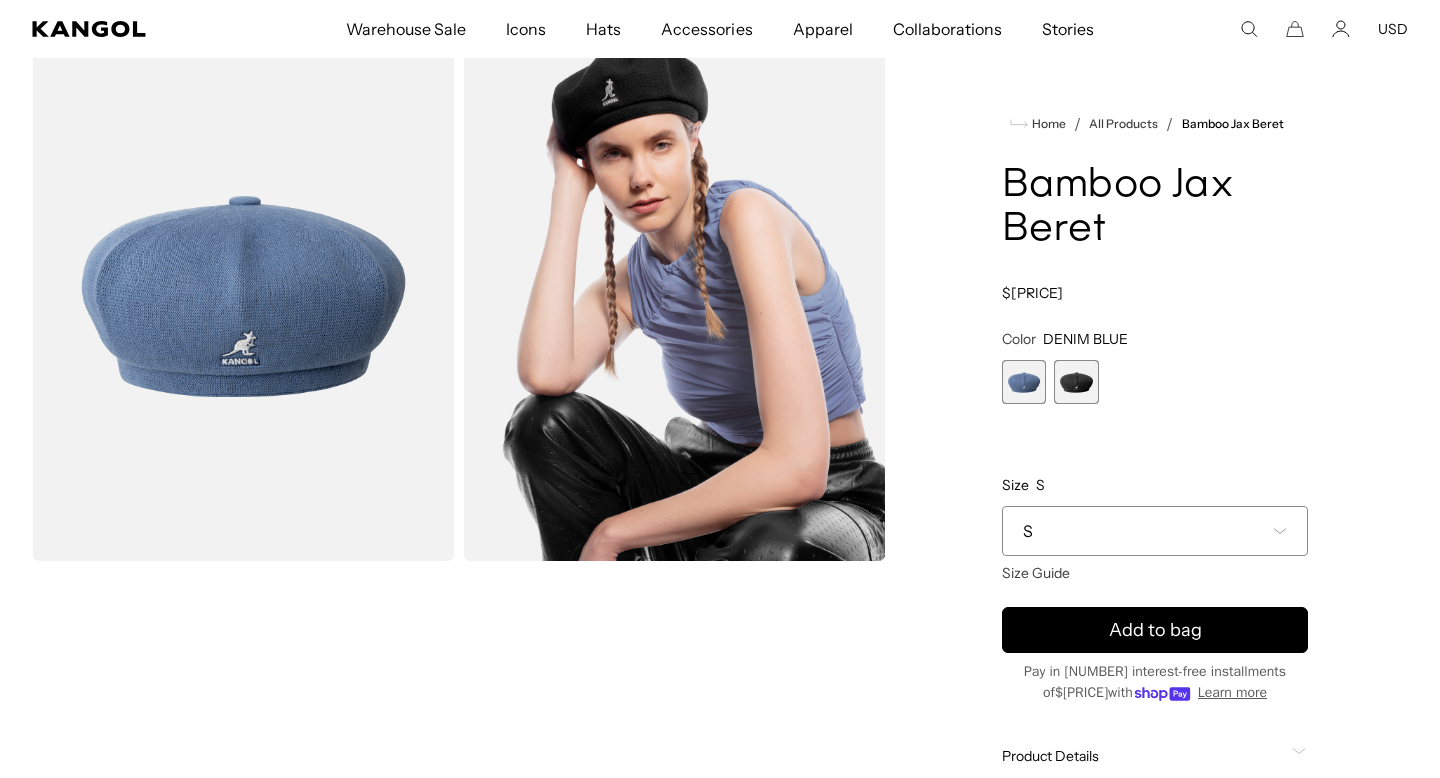 click at bounding box center (1076, 382) 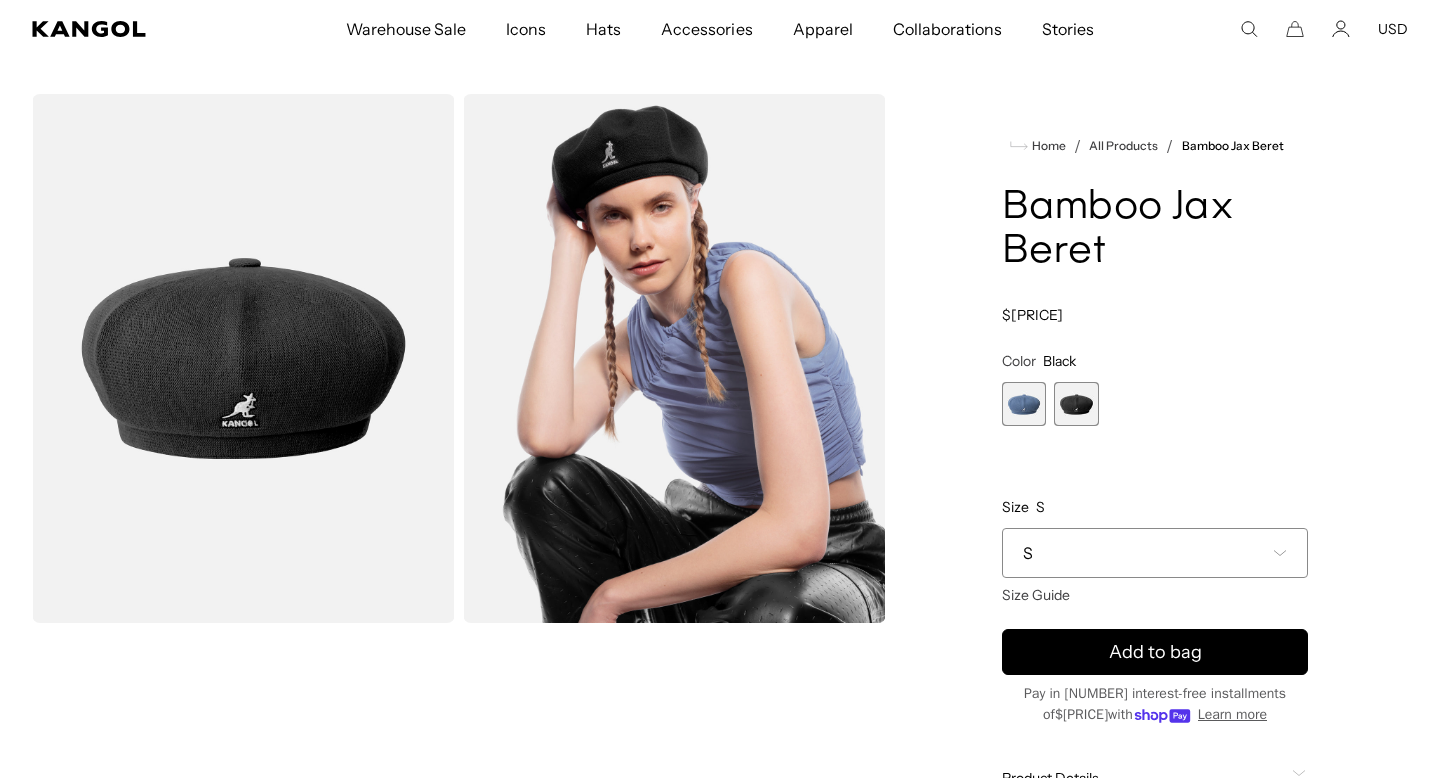 scroll, scrollTop: 50, scrollLeft: 0, axis: vertical 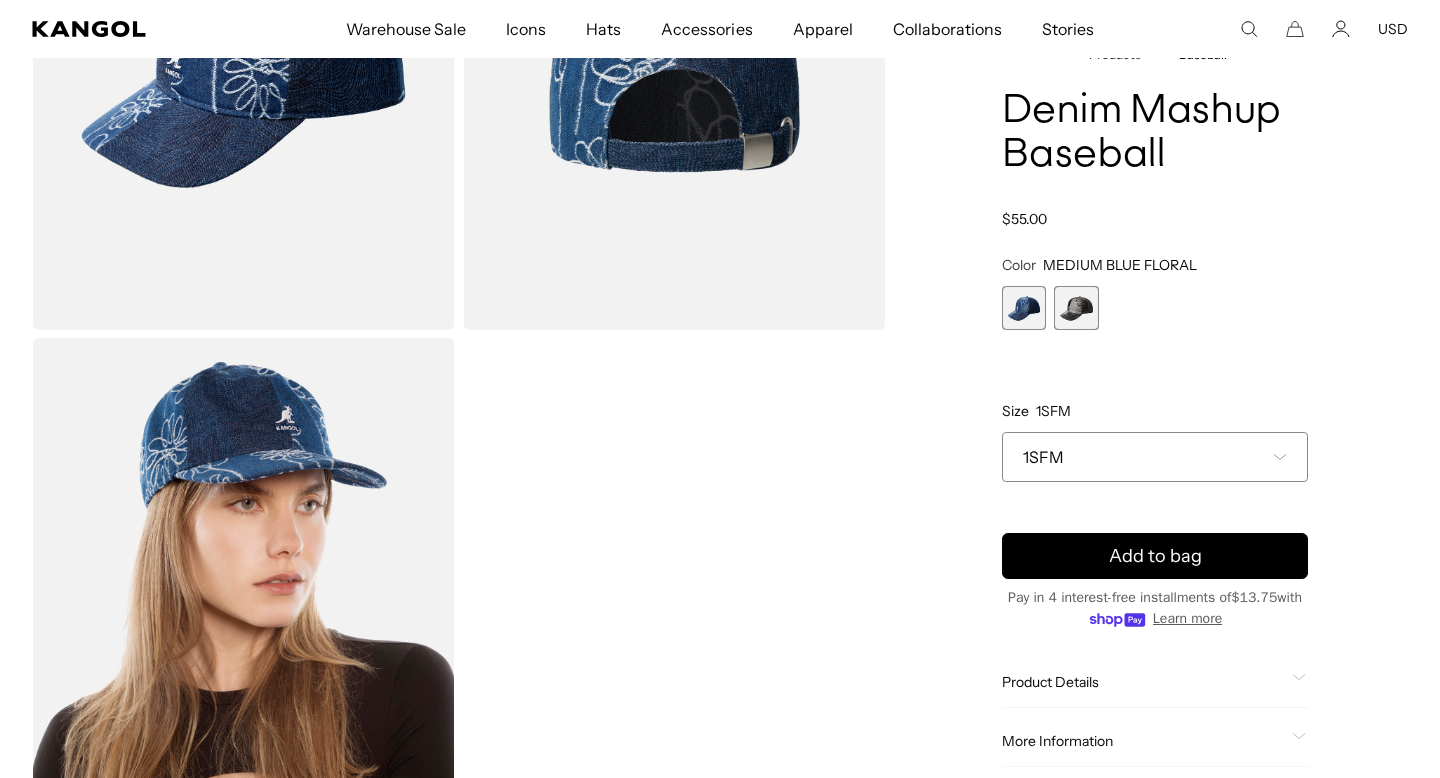 click at bounding box center [1076, 308] 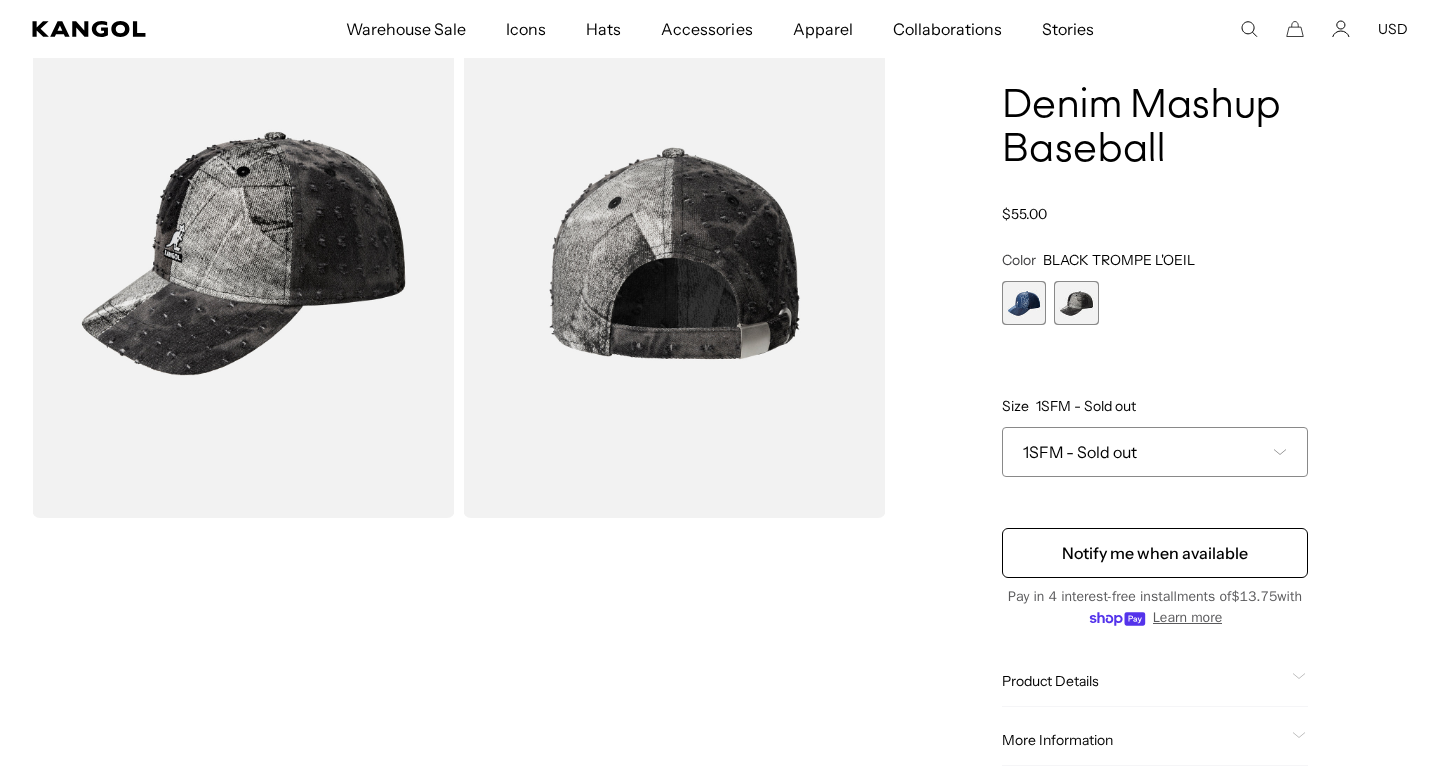 scroll, scrollTop: 0, scrollLeft: 0, axis: both 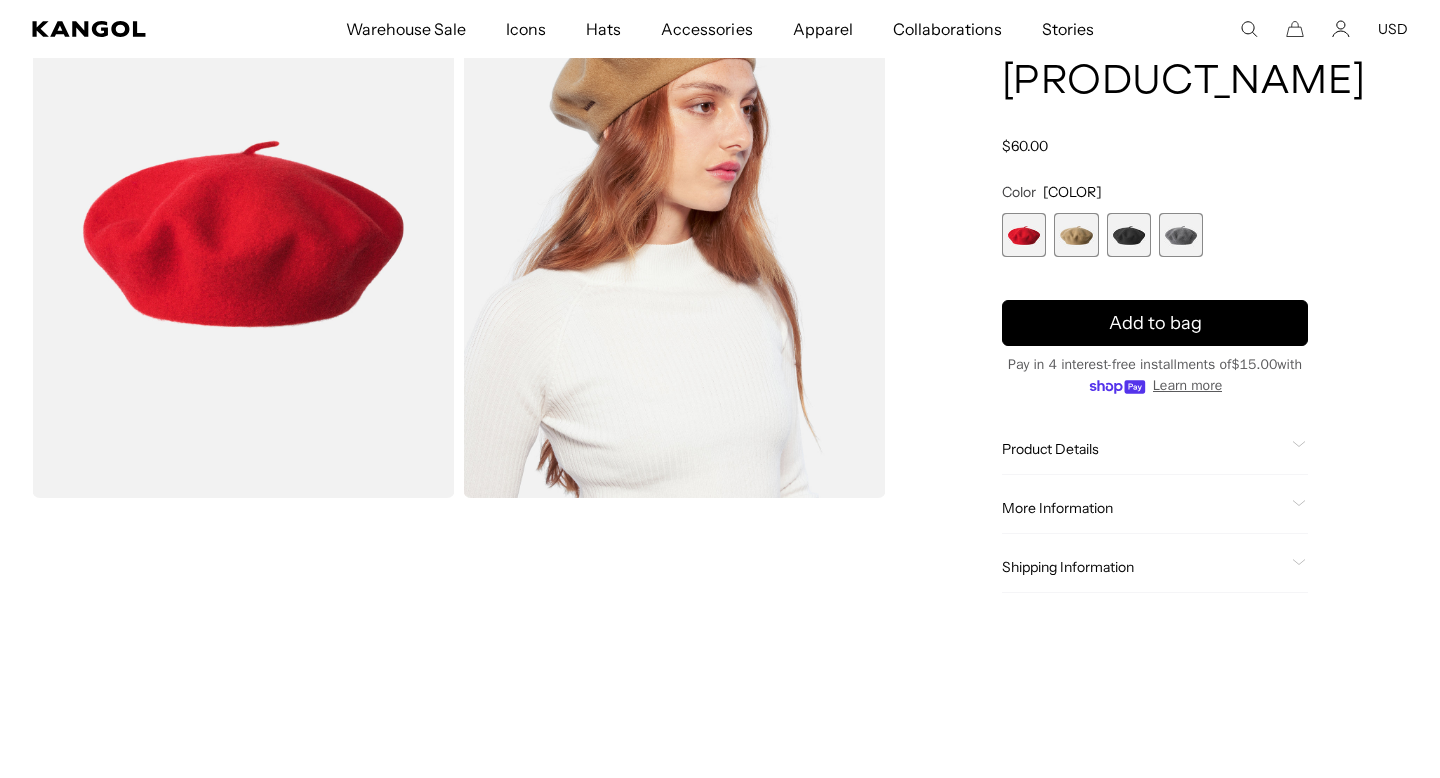 click at bounding box center [1076, 235] 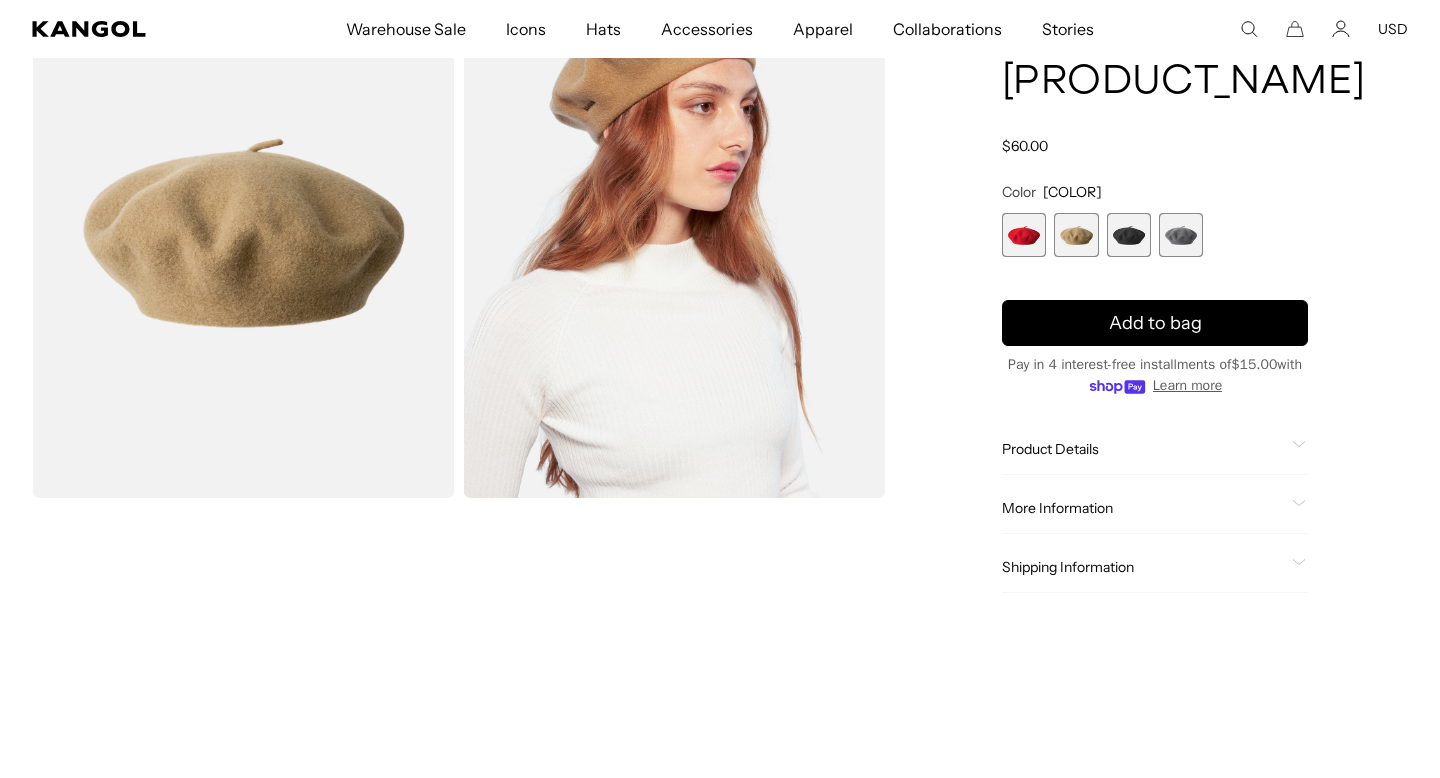 click at bounding box center (1024, 235) 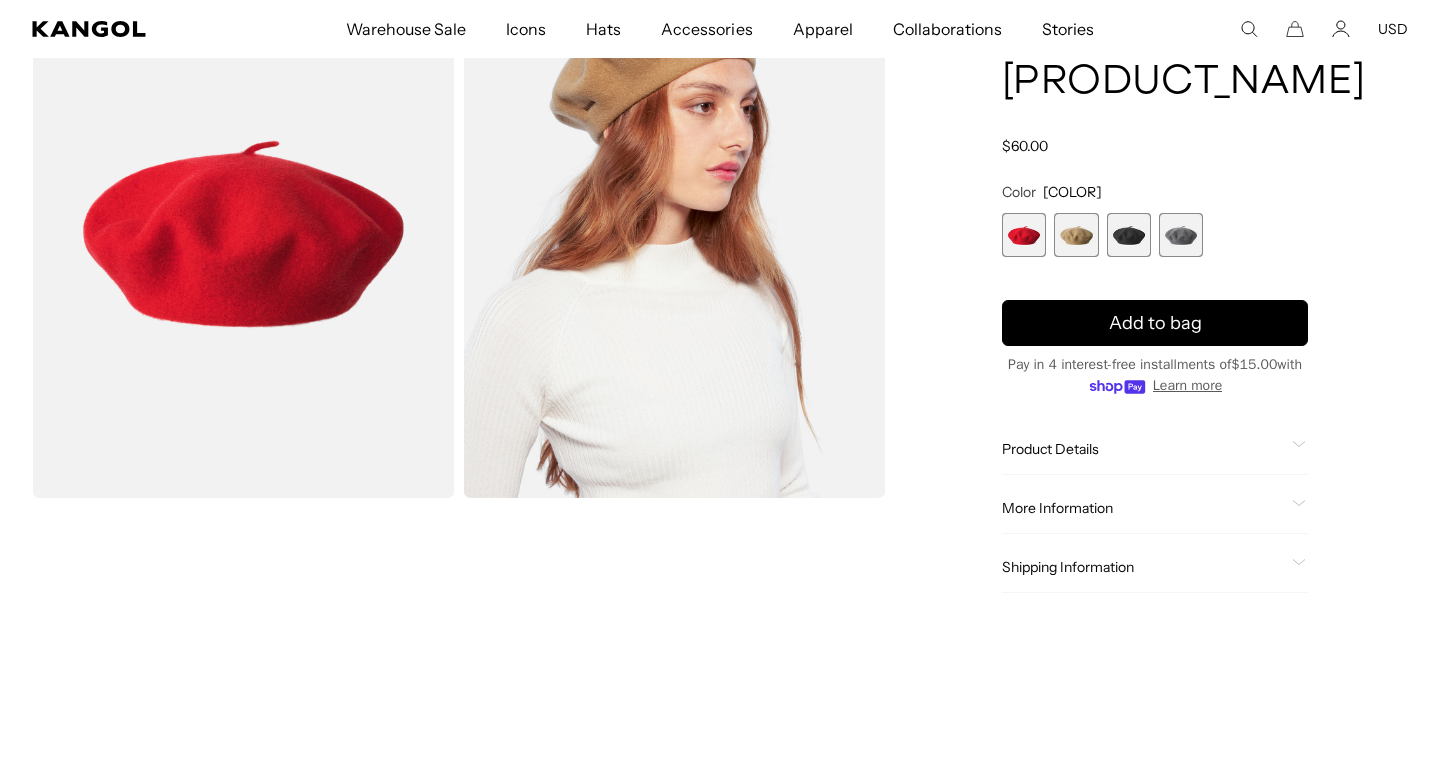 scroll, scrollTop: 0, scrollLeft: 412, axis: horizontal 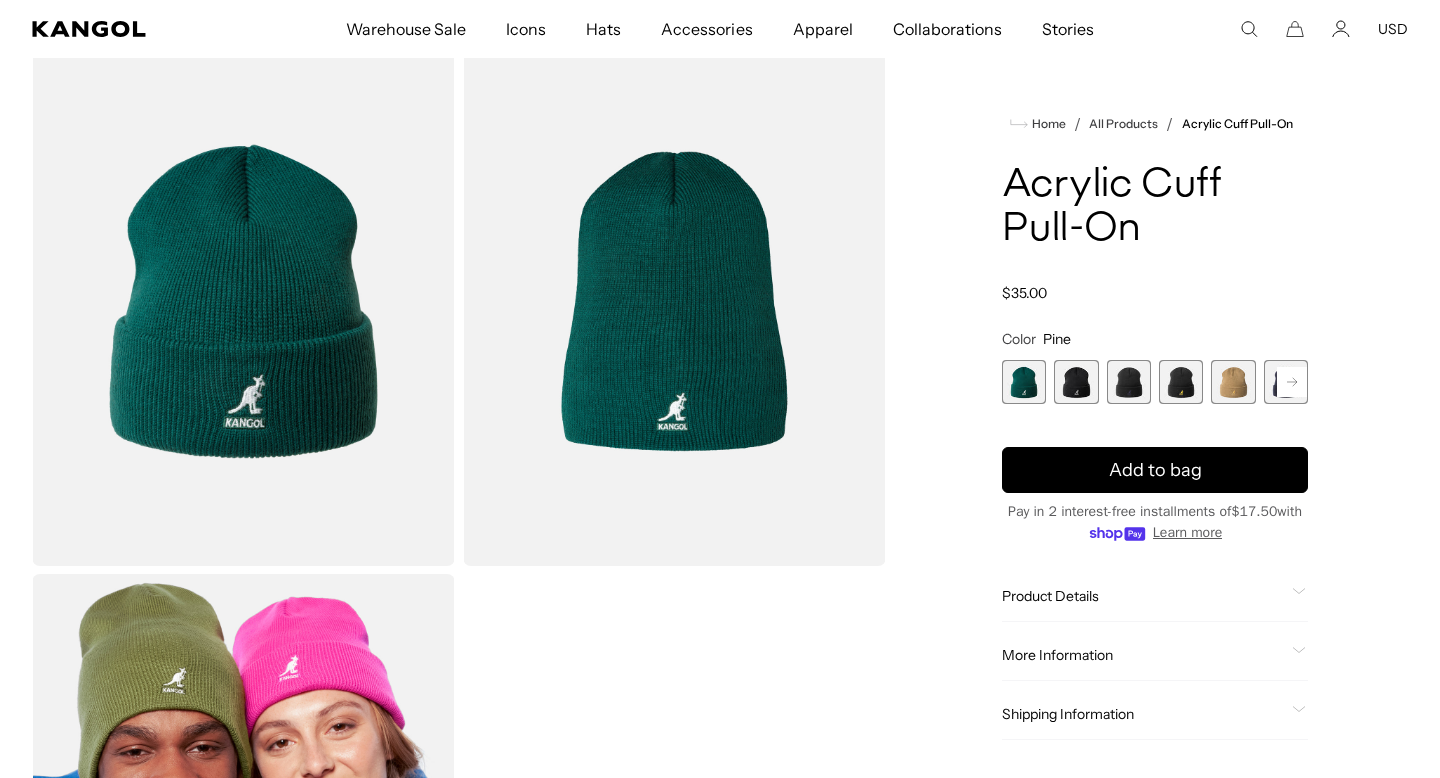 click at bounding box center [1076, 382] 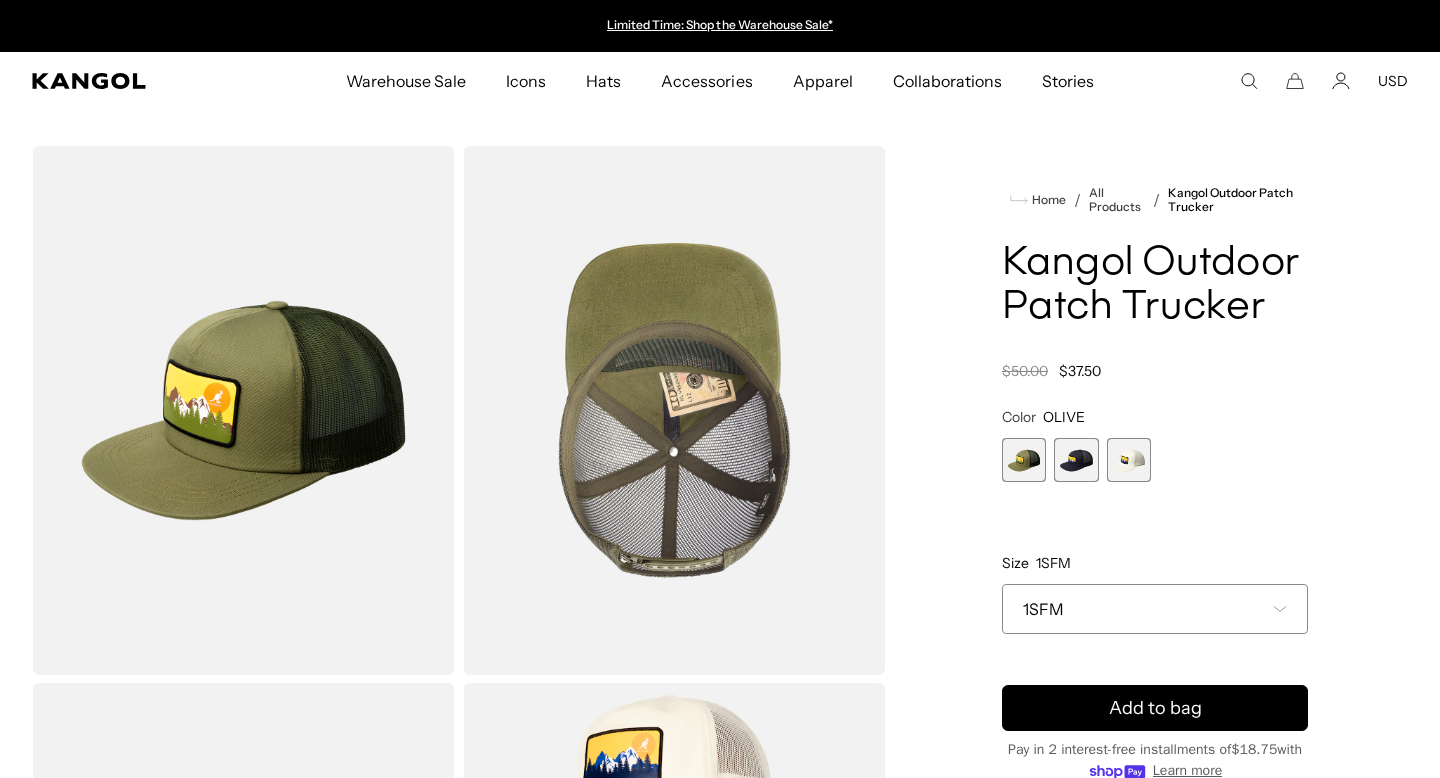 scroll, scrollTop: 0, scrollLeft: 0, axis: both 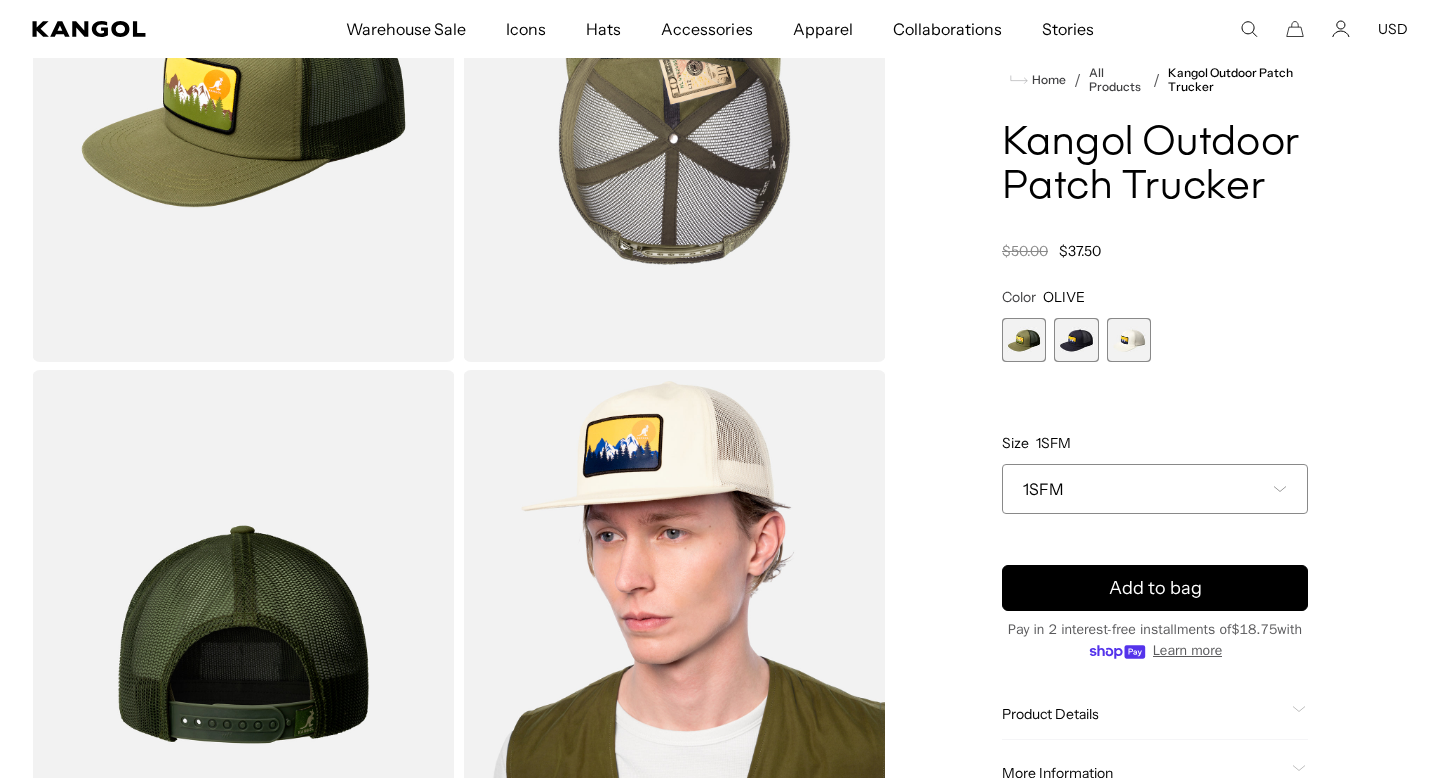 click at bounding box center (1129, 340) 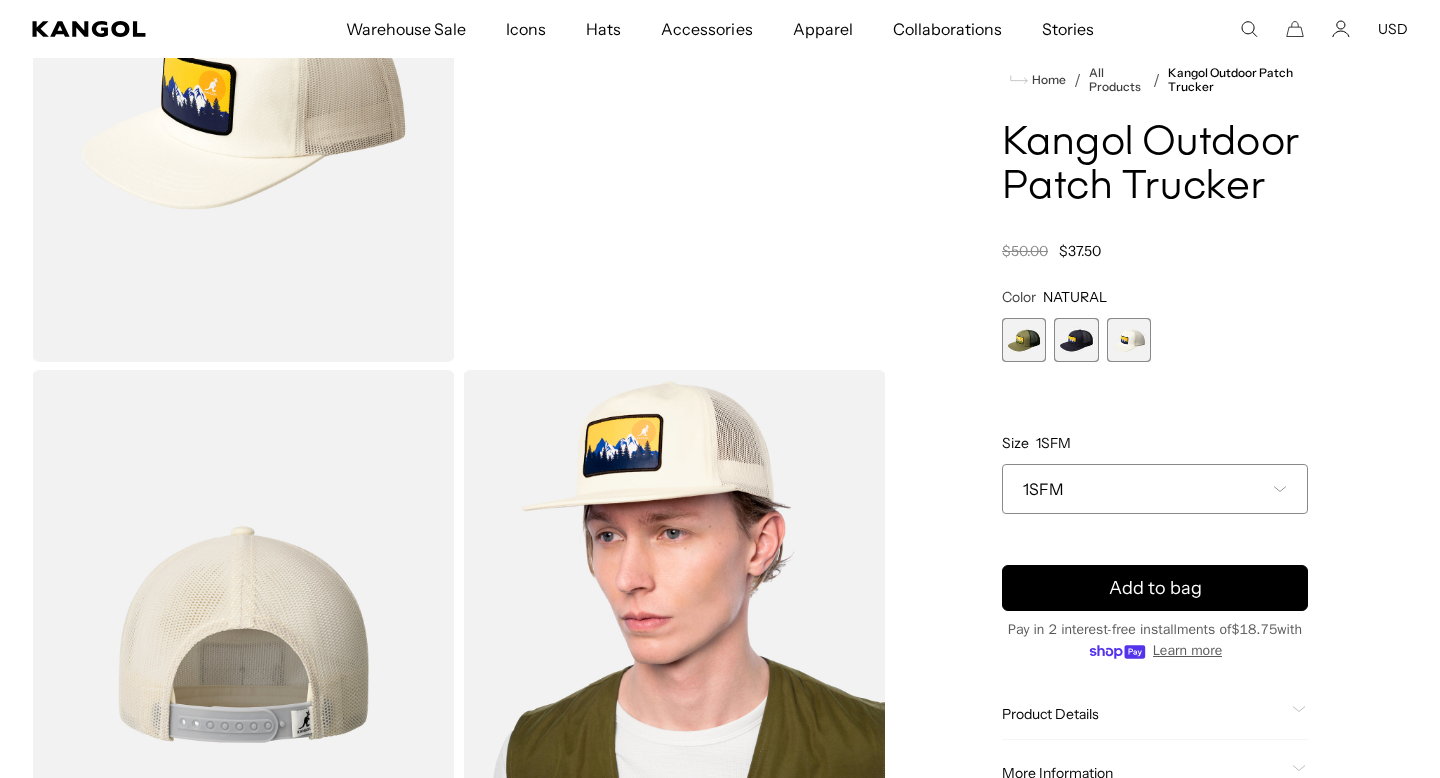 scroll, scrollTop: 0, scrollLeft: 412, axis: horizontal 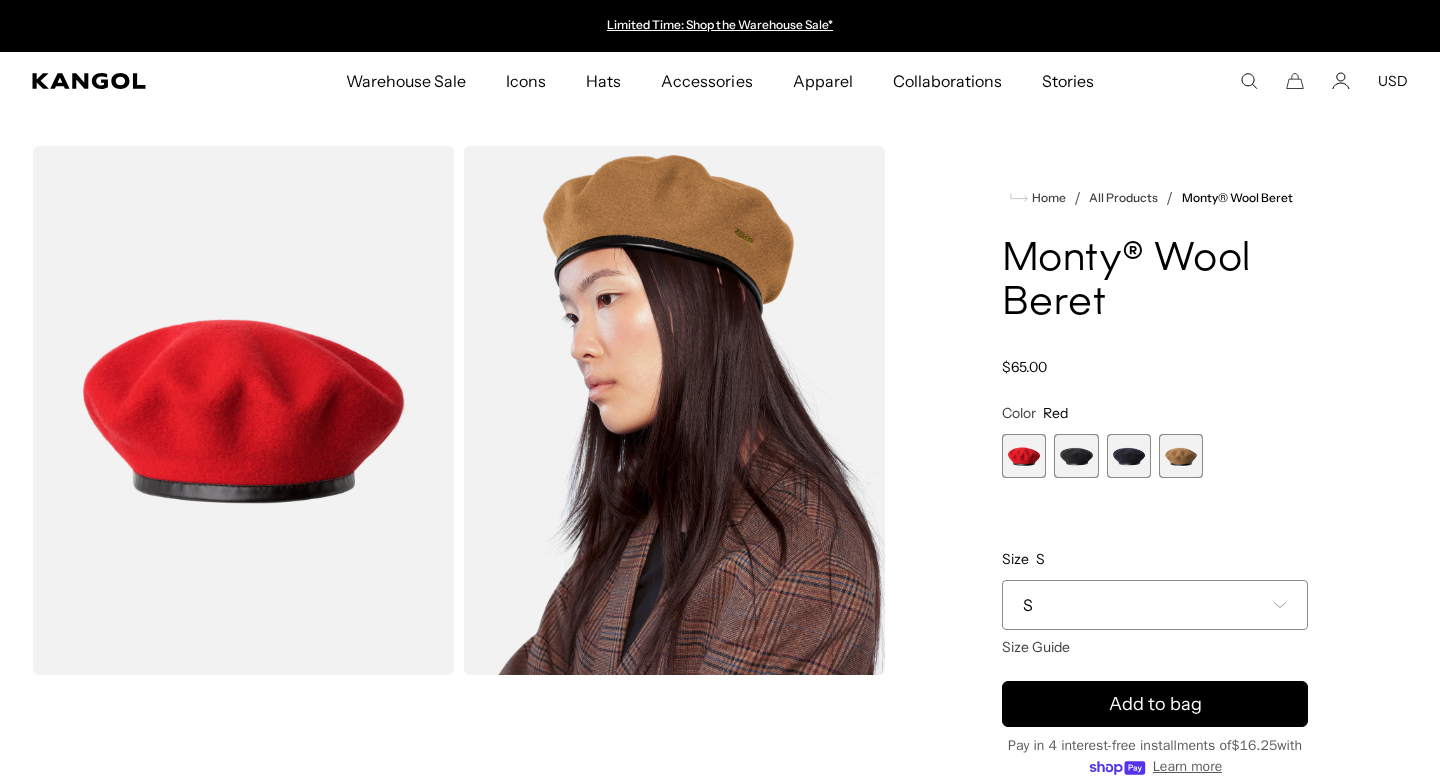 click at bounding box center (1076, 456) 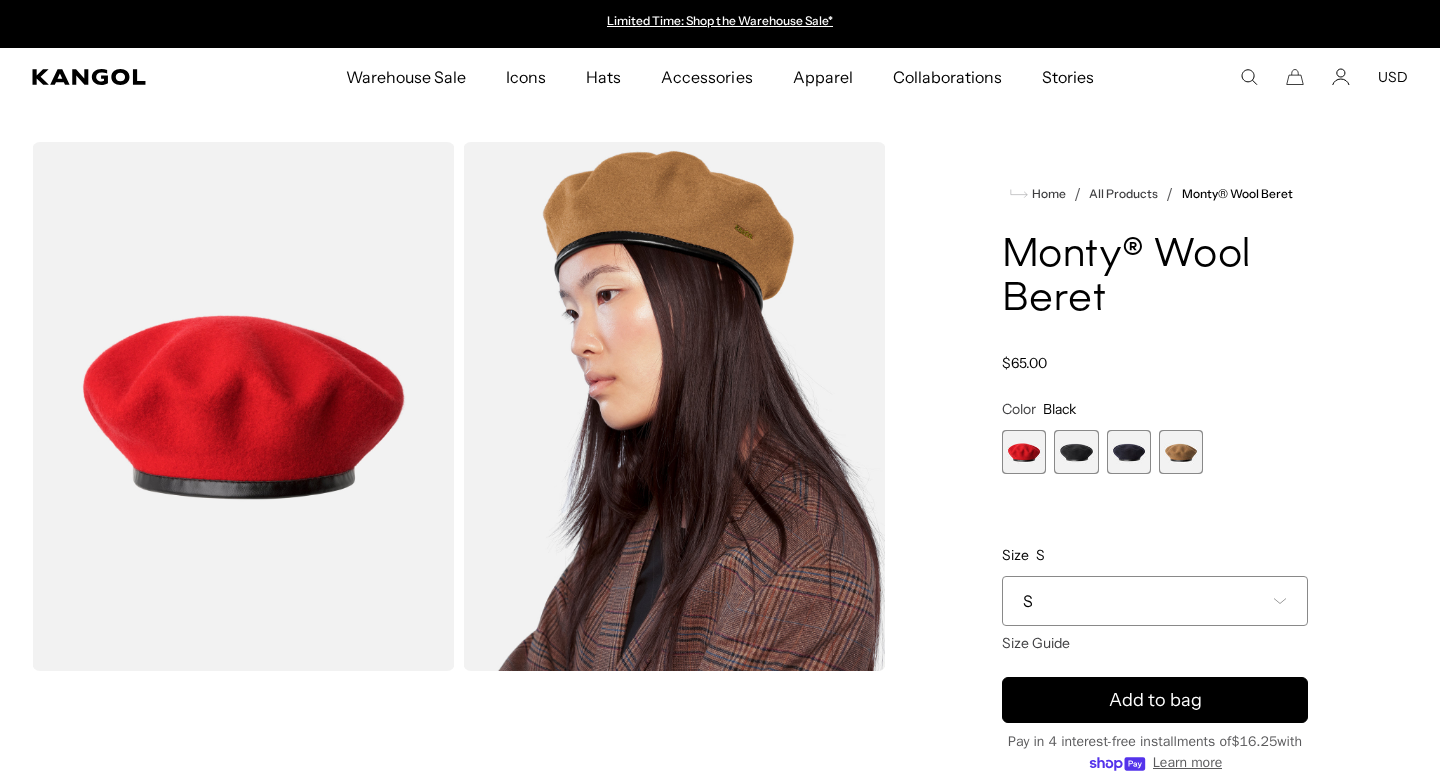scroll, scrollTop: 0, scrollLeft: 0, axis: both 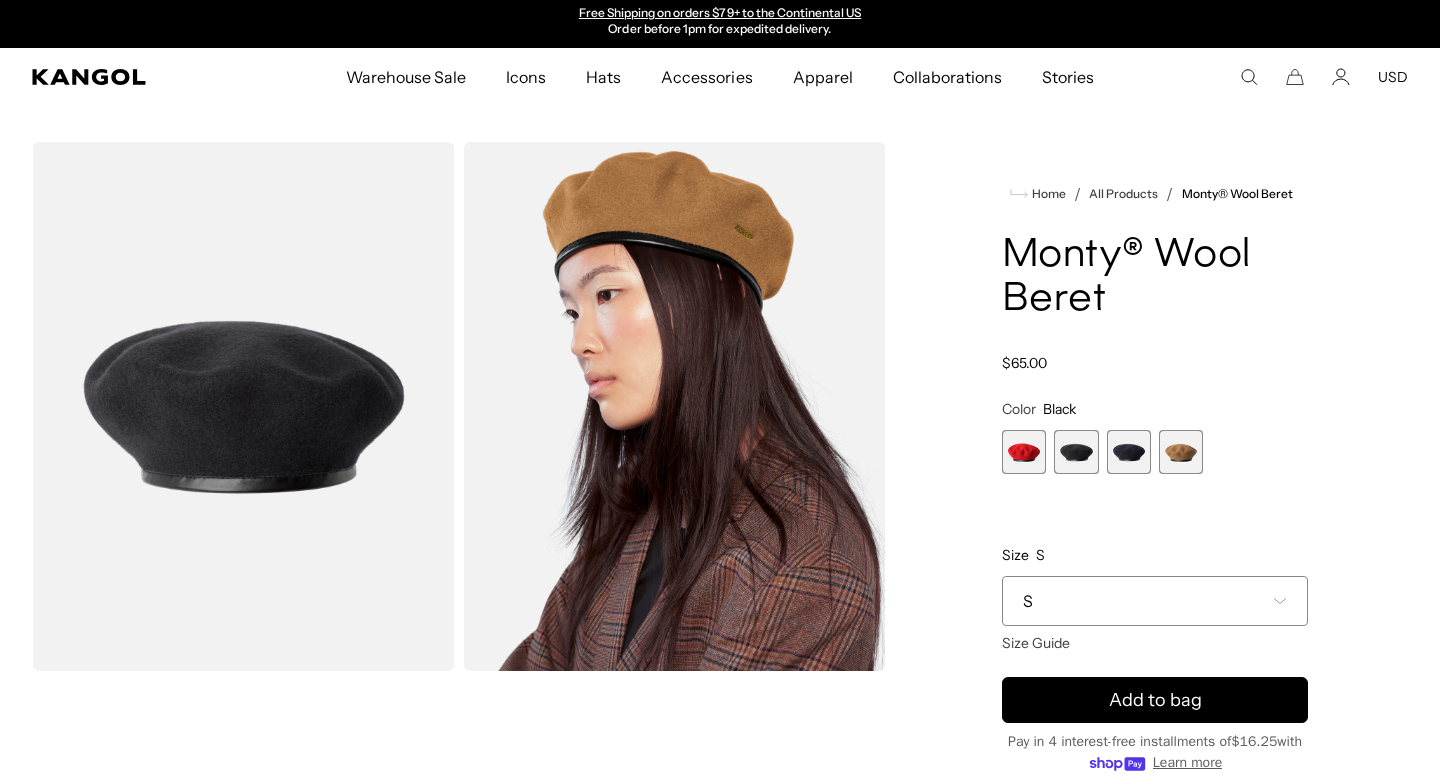 click at bounding box center [1181, 452] 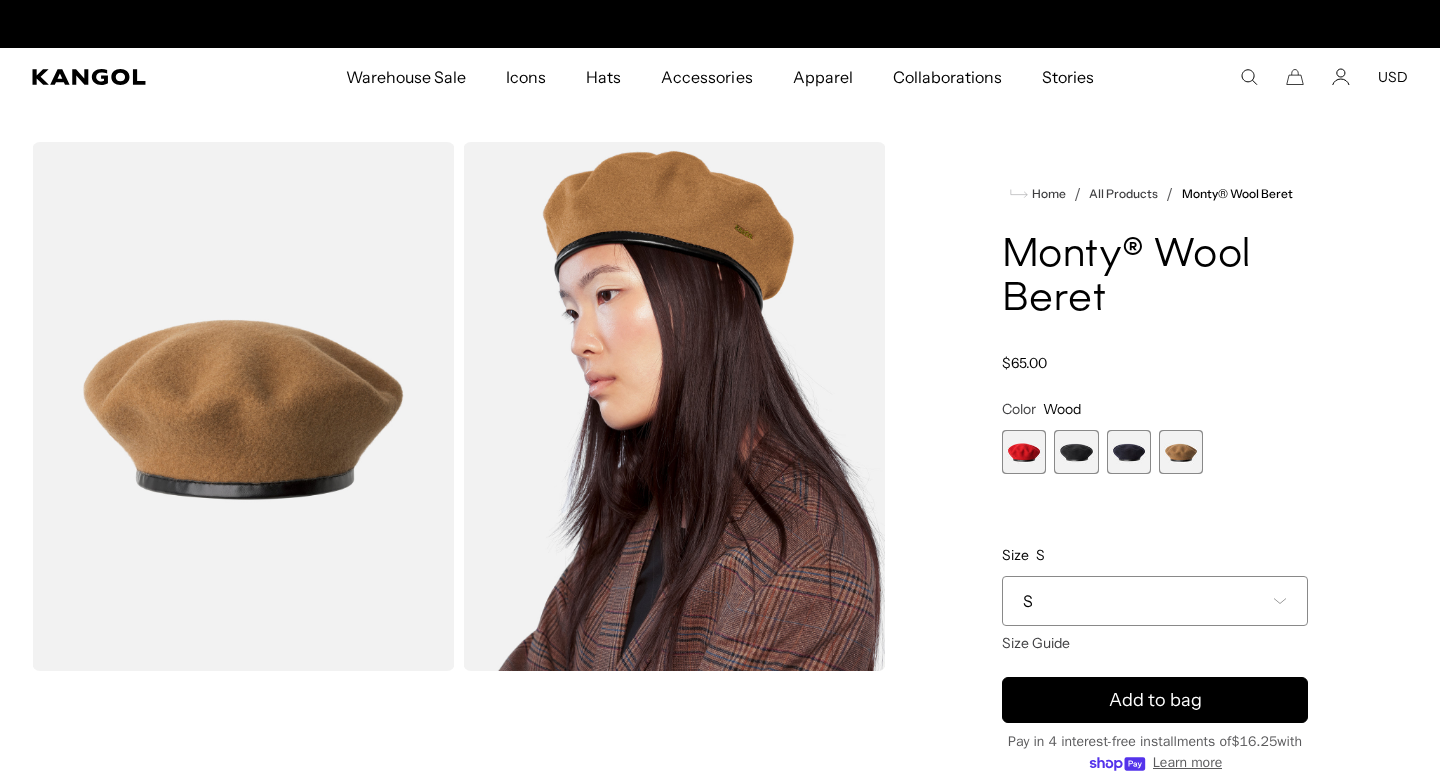 scroll, scrollTop: 0, scrollLeft: 0, axis: both 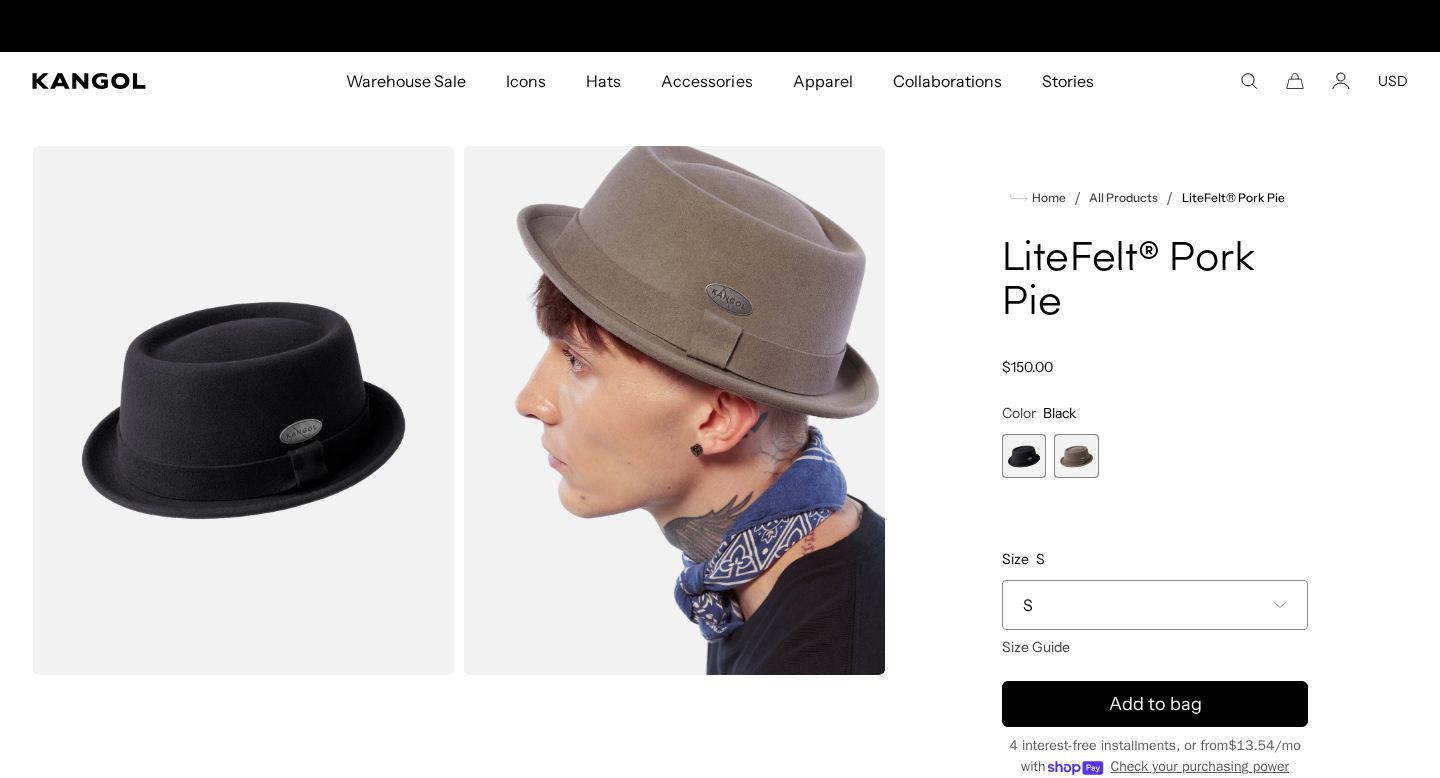 click at bounding box center [1024, 456] 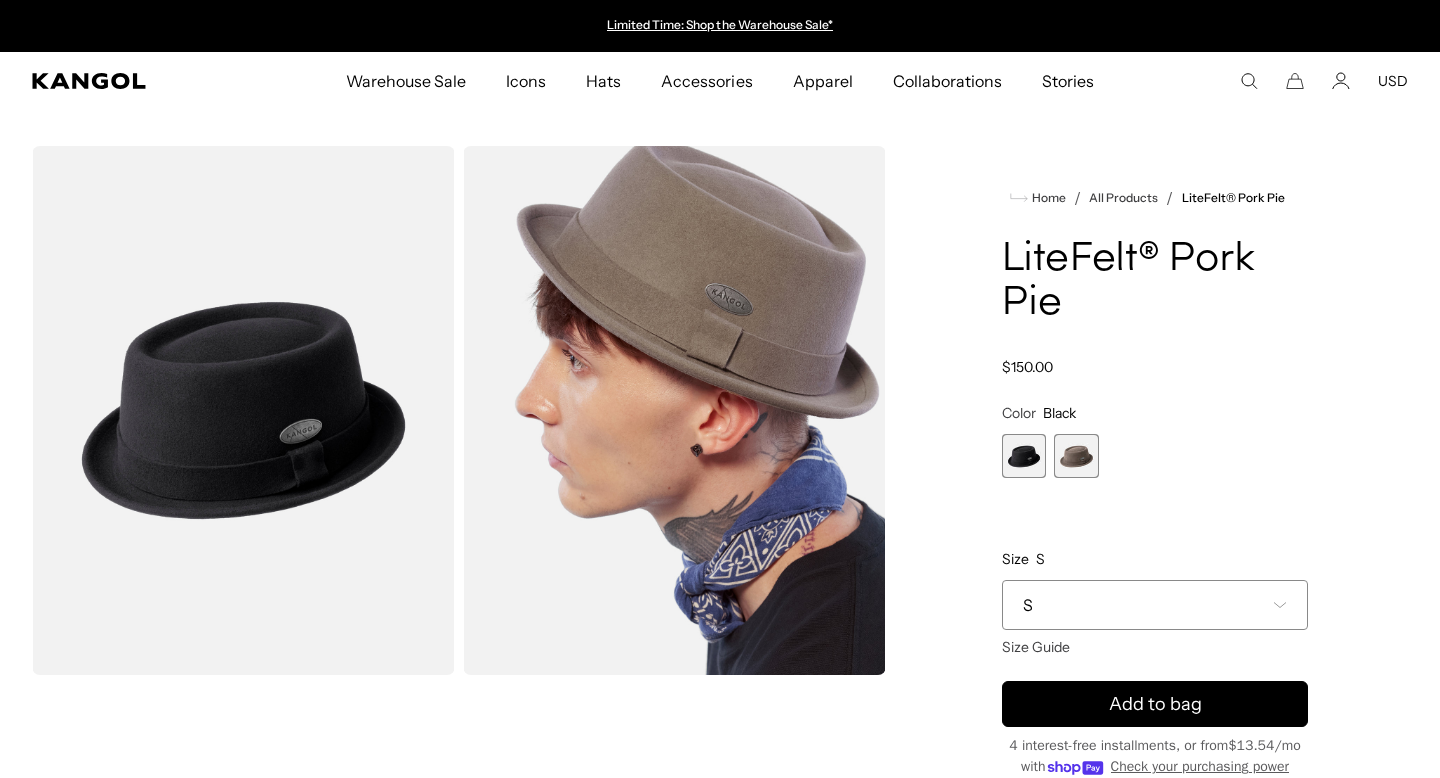 click at bounding box center (1024, 456) 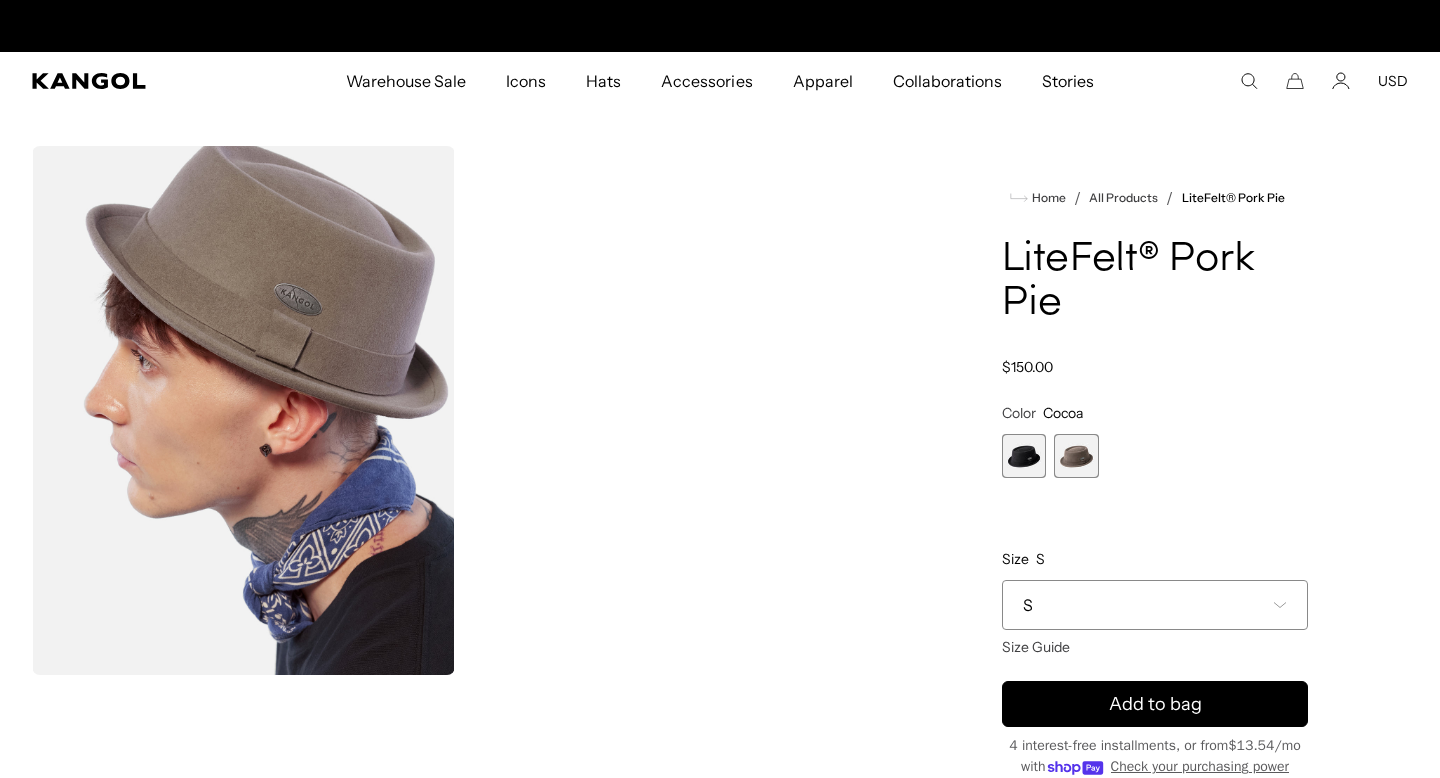 scroll, scrollTop: 0, scrollLeft: 412, axis: horizontal 